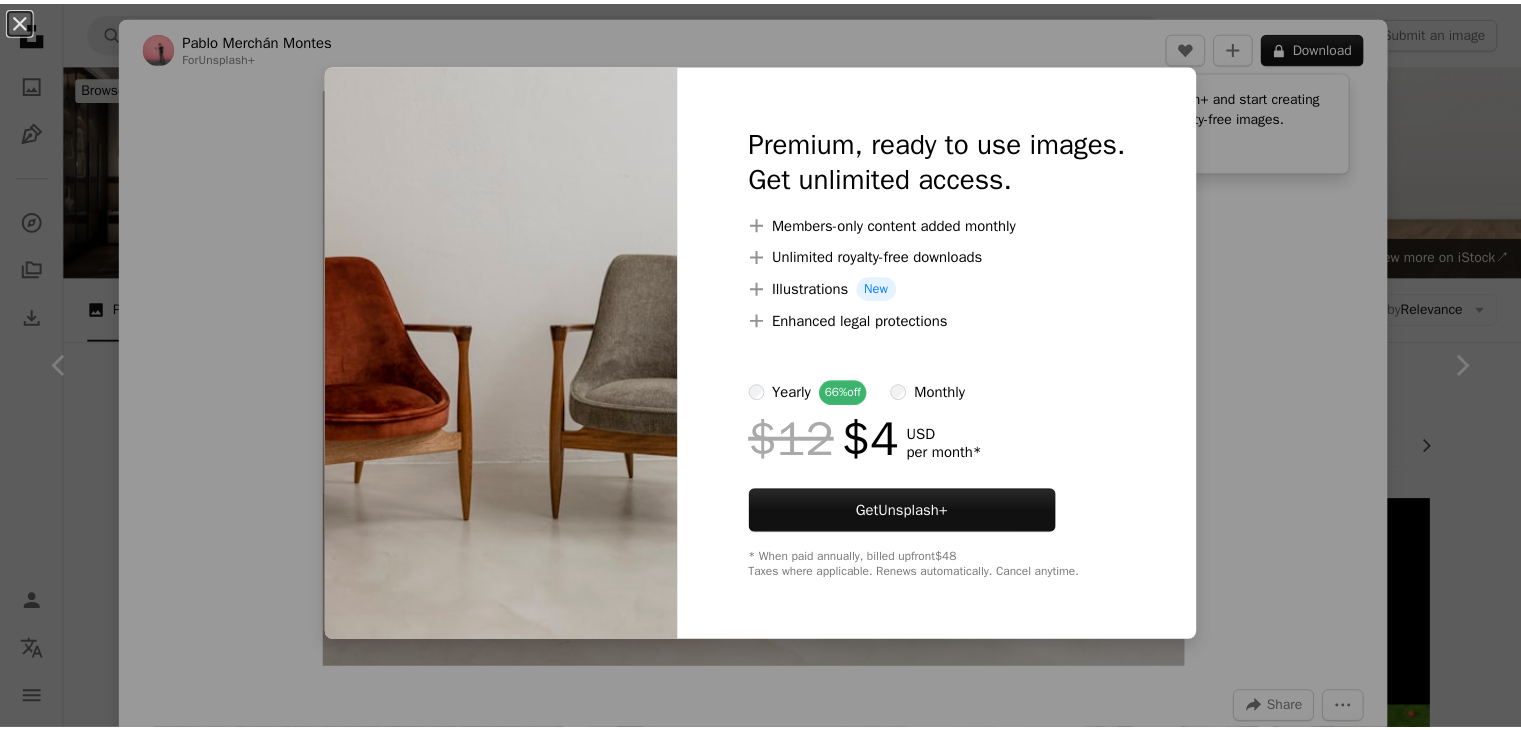 scroll, scrollTop: 4600, scrollLeft: 0, axis: vertical 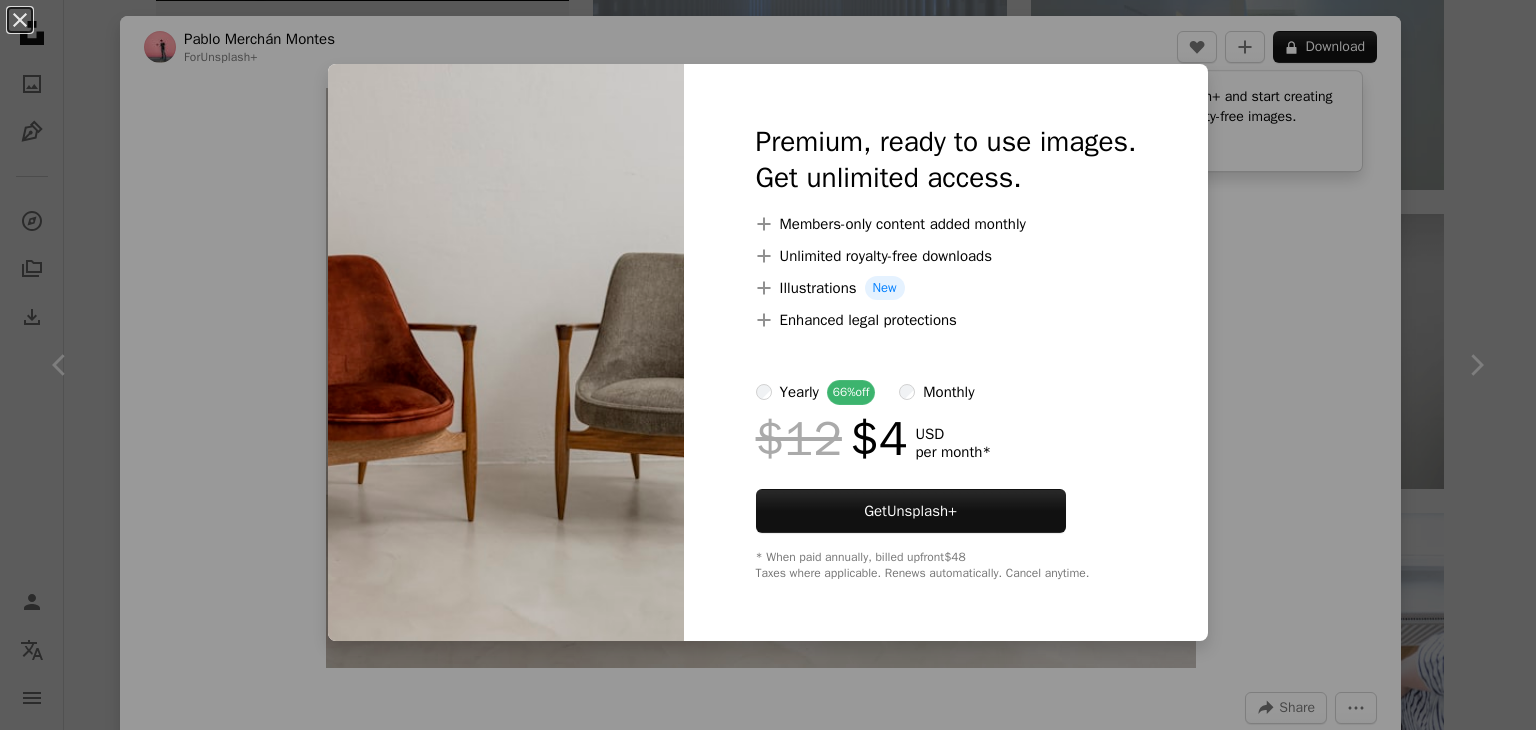 click on "An X shape Premium, ready to use images. Get unlimited access. A plus sign Members-only content added monthly A plus sign Unlimited royalty-free downloads A plus sign Illustrations  New A plus sign Enhanced legal protections yearly 66%  off monthly $12   $4 USD per month * Get  Unsplash+ * When paid annually, billed upfront  $48 Taxes where applicable. Renews automatically. Cancel anytime." at bounding box center [768, 365] 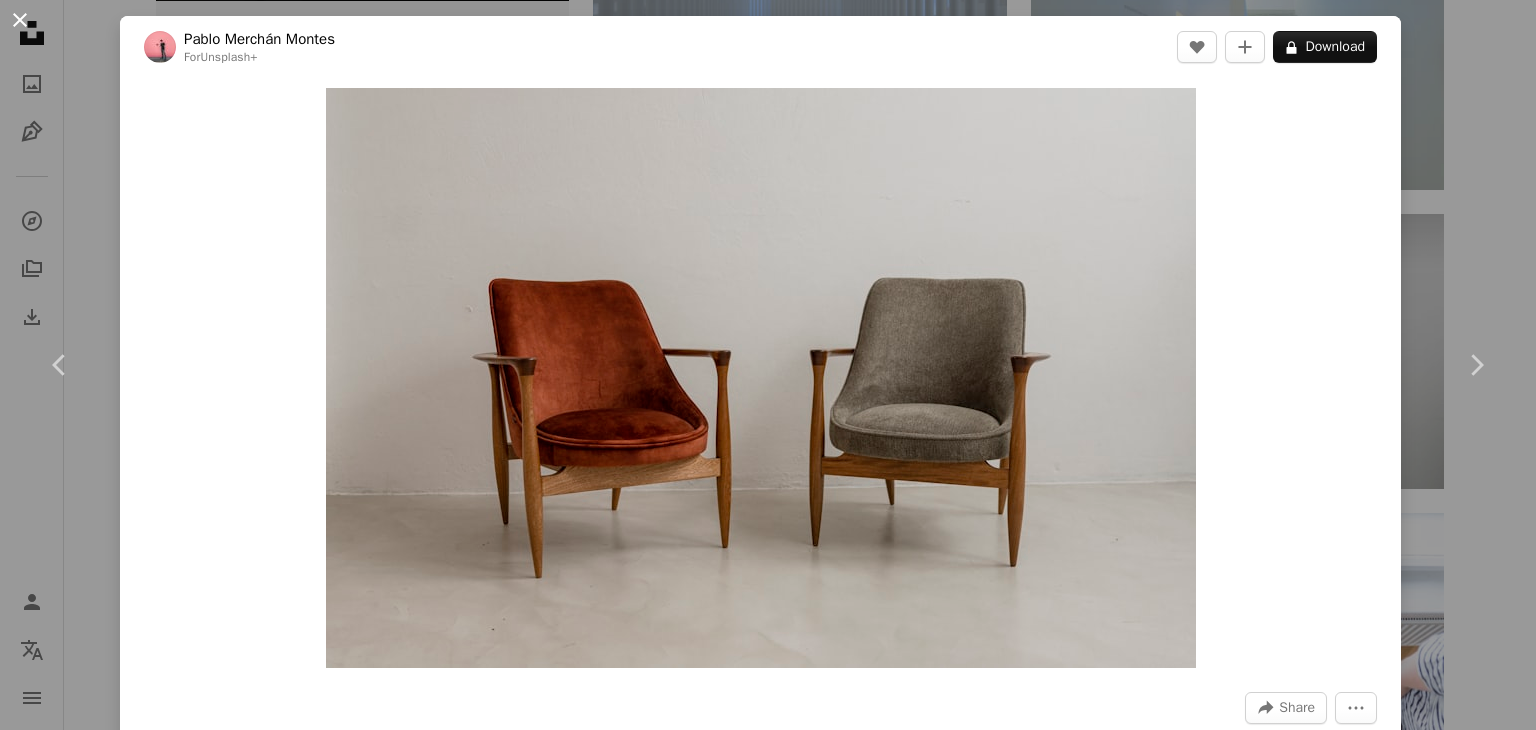 click on "An X shape" at bounding box center (20, 20) 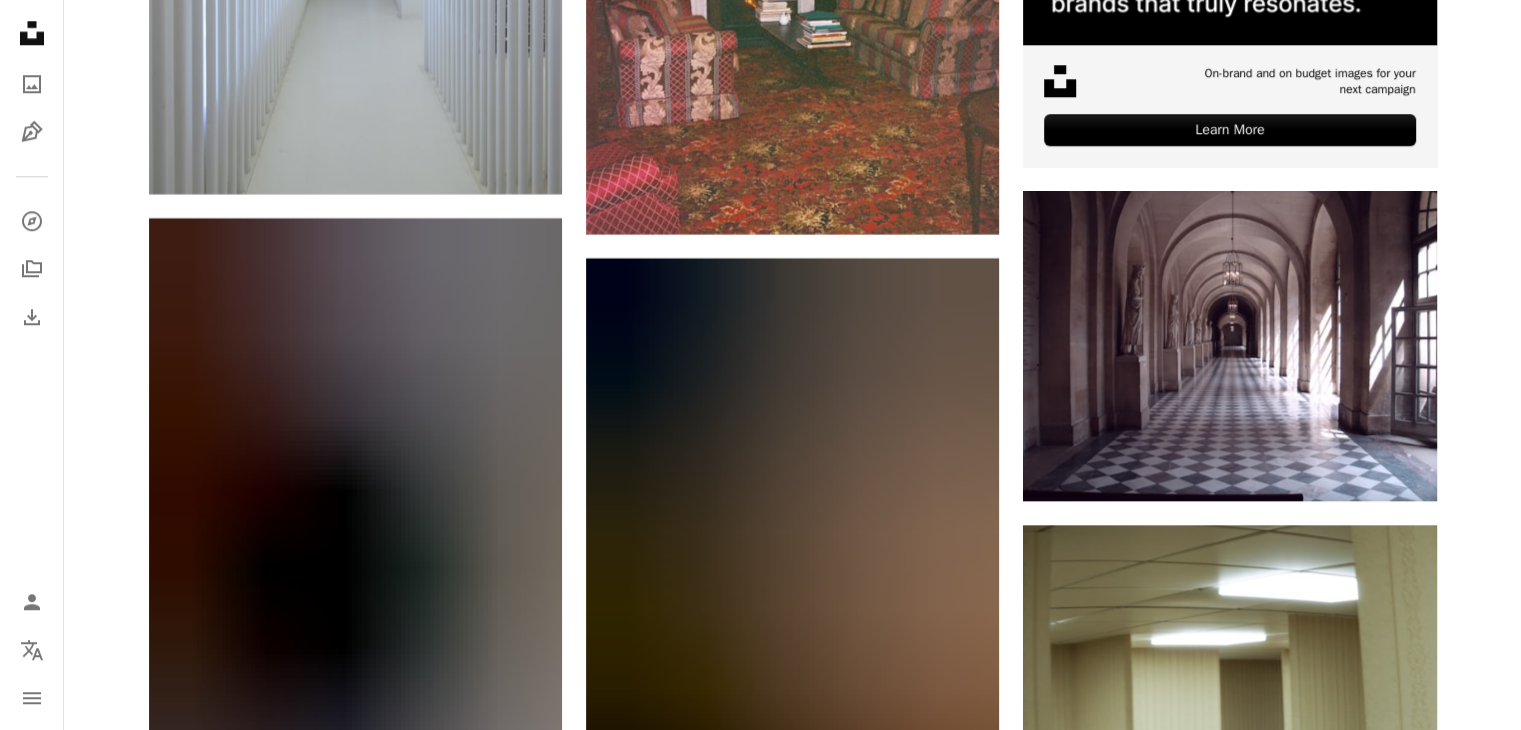 scroll, scrollTop: 9300, scrollLeft: 0, axis: vertical 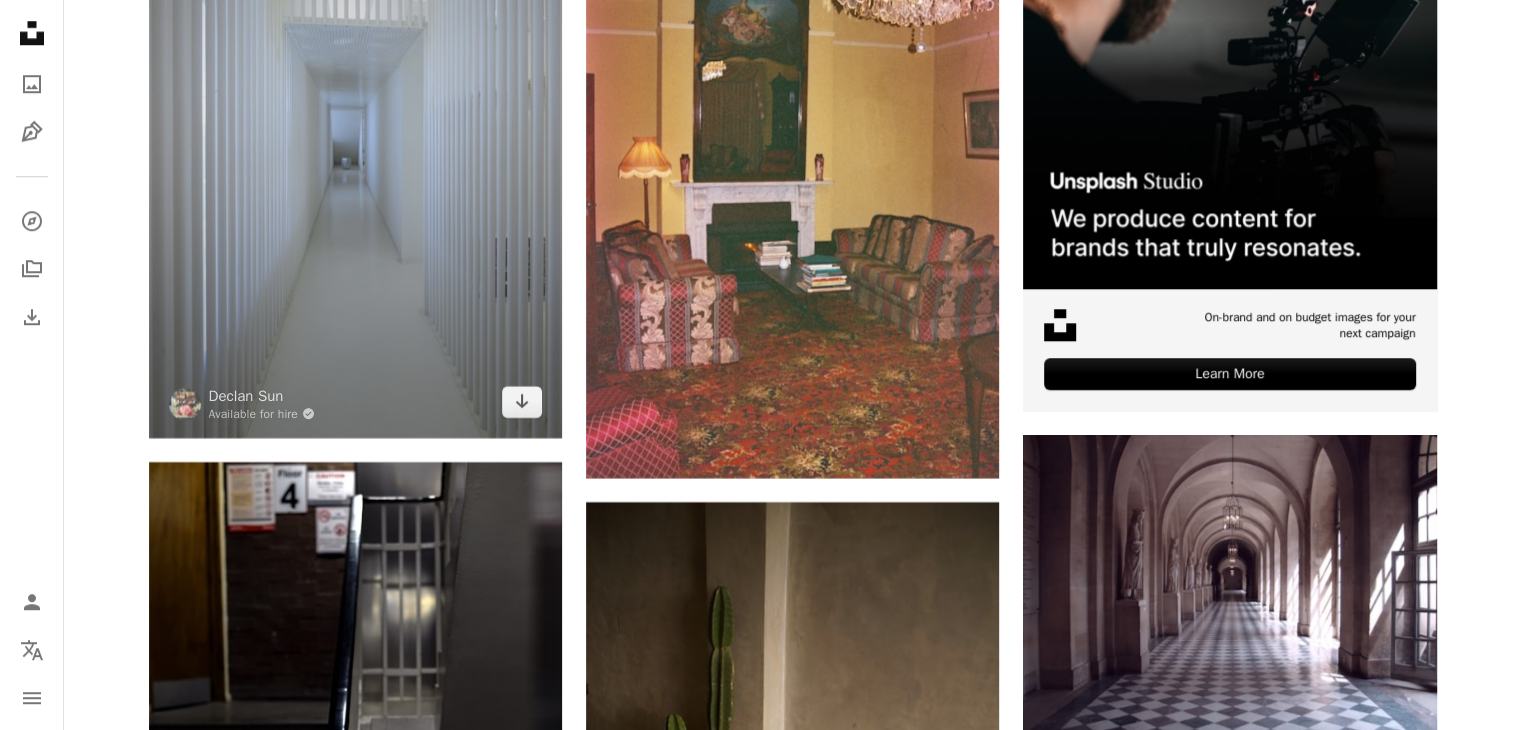 click at bounding box center [355, 121] 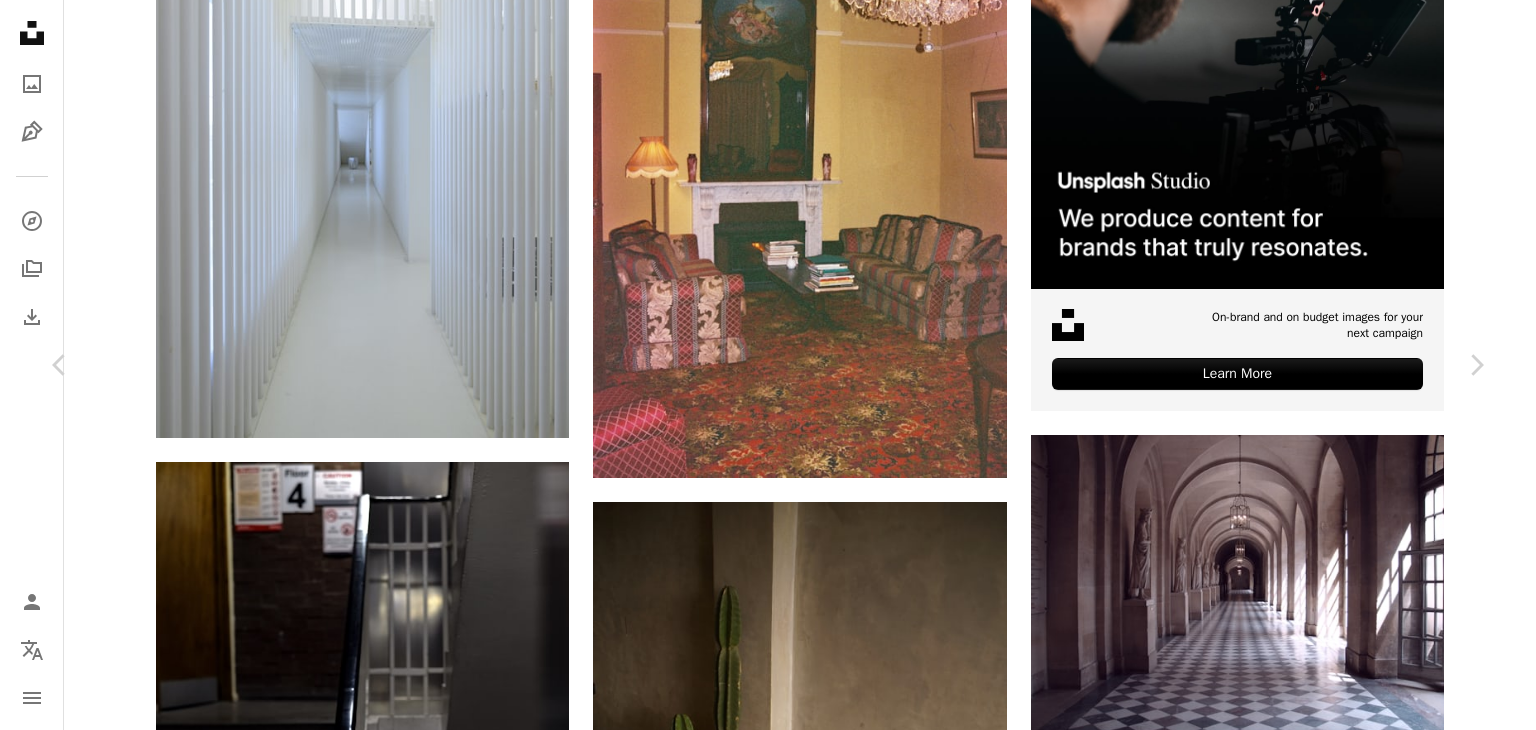 click on "Download free" at bounding box center (1287, 3863) 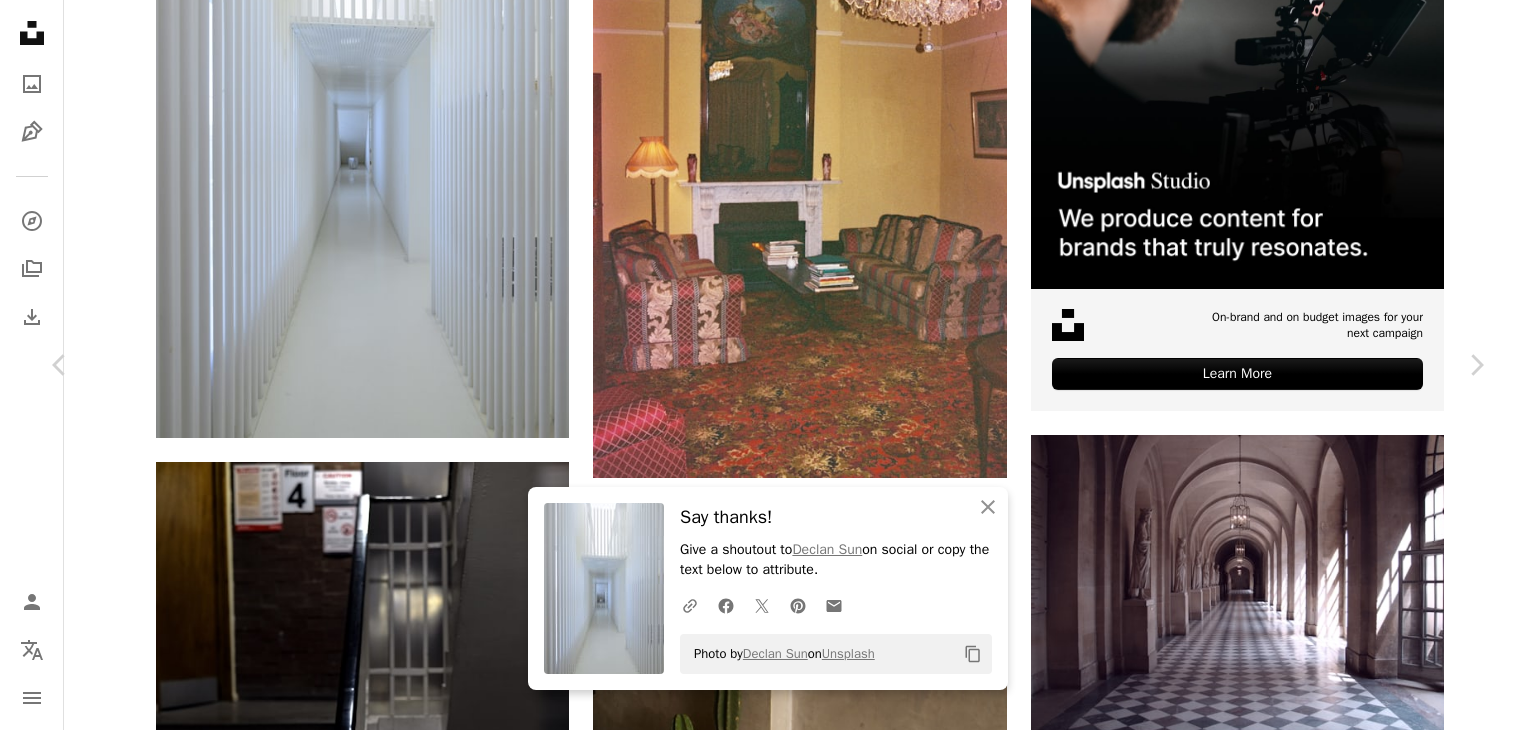 click on "A forward-right arrow Share Info icon Info More Actions A map marker Jing'An, Shanghai, China Calendar outlined Published on December 29, 2024 Camera NIKON CORPORATION, NIKON Z 8 Safety Free to use under the Unsplash License building architecture interior white indoor chair floor line corridor corner china shanghai indoors hallway Public domain images Browse premium related images on iStock | Save 20% with code UNSPLASH20 View more on iStock ↗ Related images A heart A plus sign Dominic Kurniawan Suryaputra Available for hire A checkmark inside of a circle A heart A heart" at bounding box center (768, 4181) 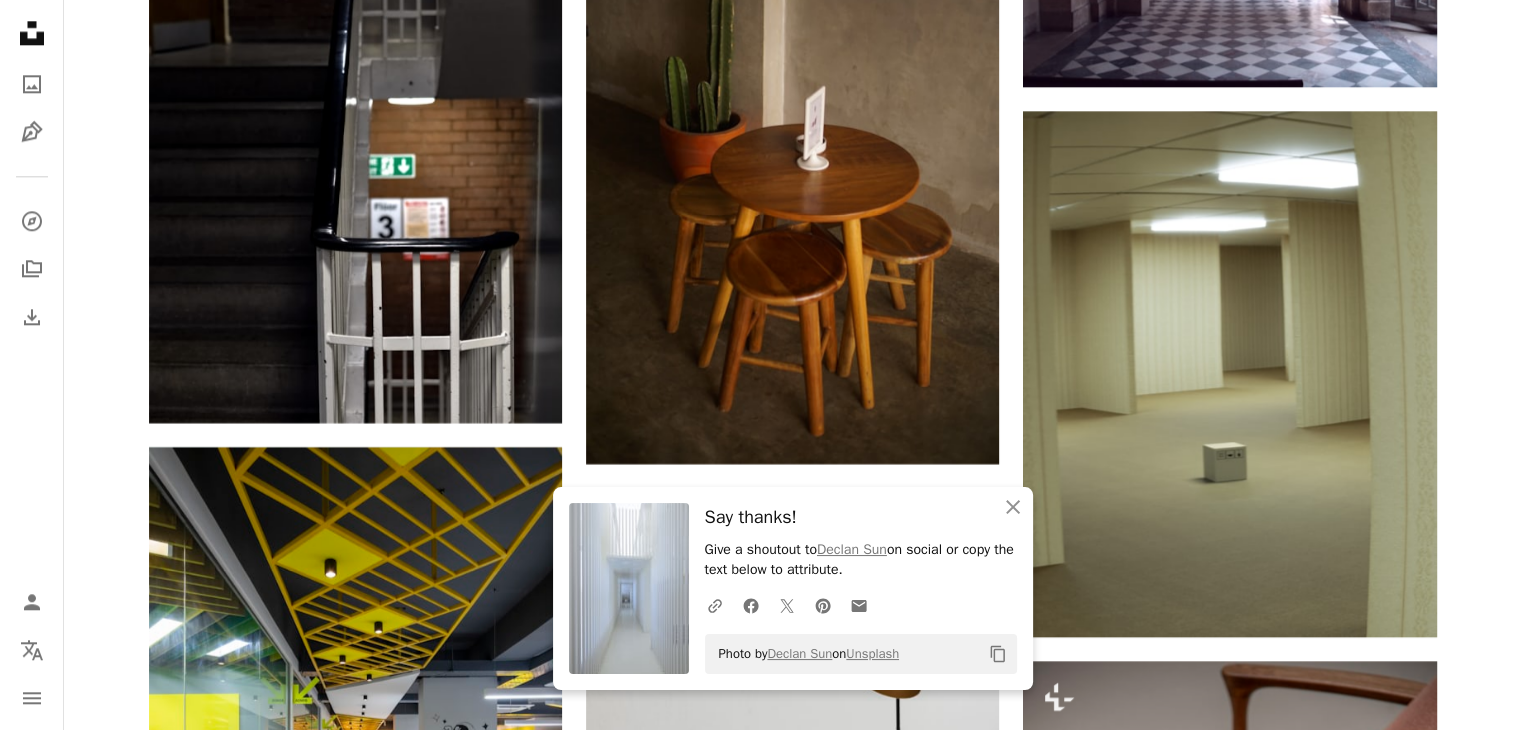 scroll, scrollTop: 10200, scrollLeft: 0, axis: vertical 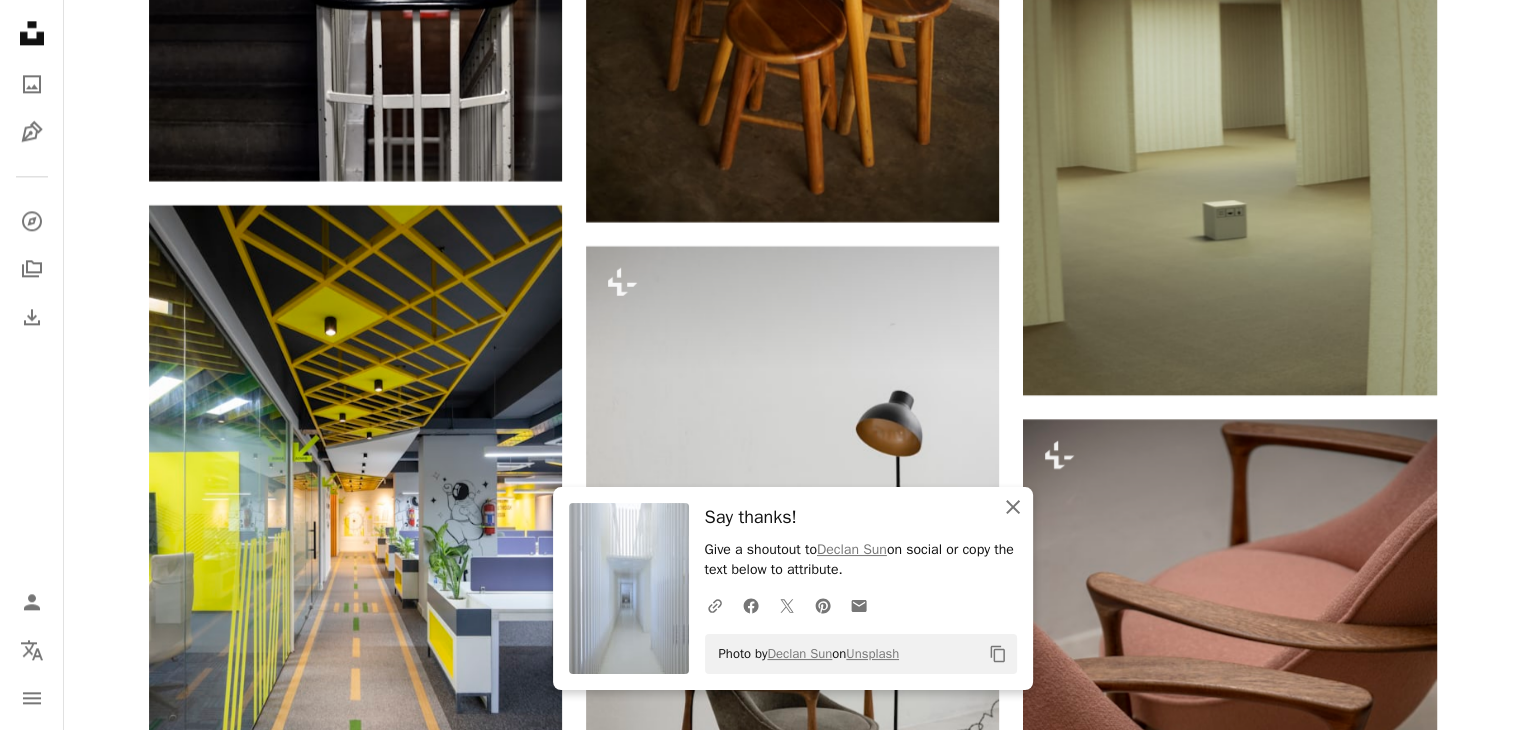 click on "An X shape" 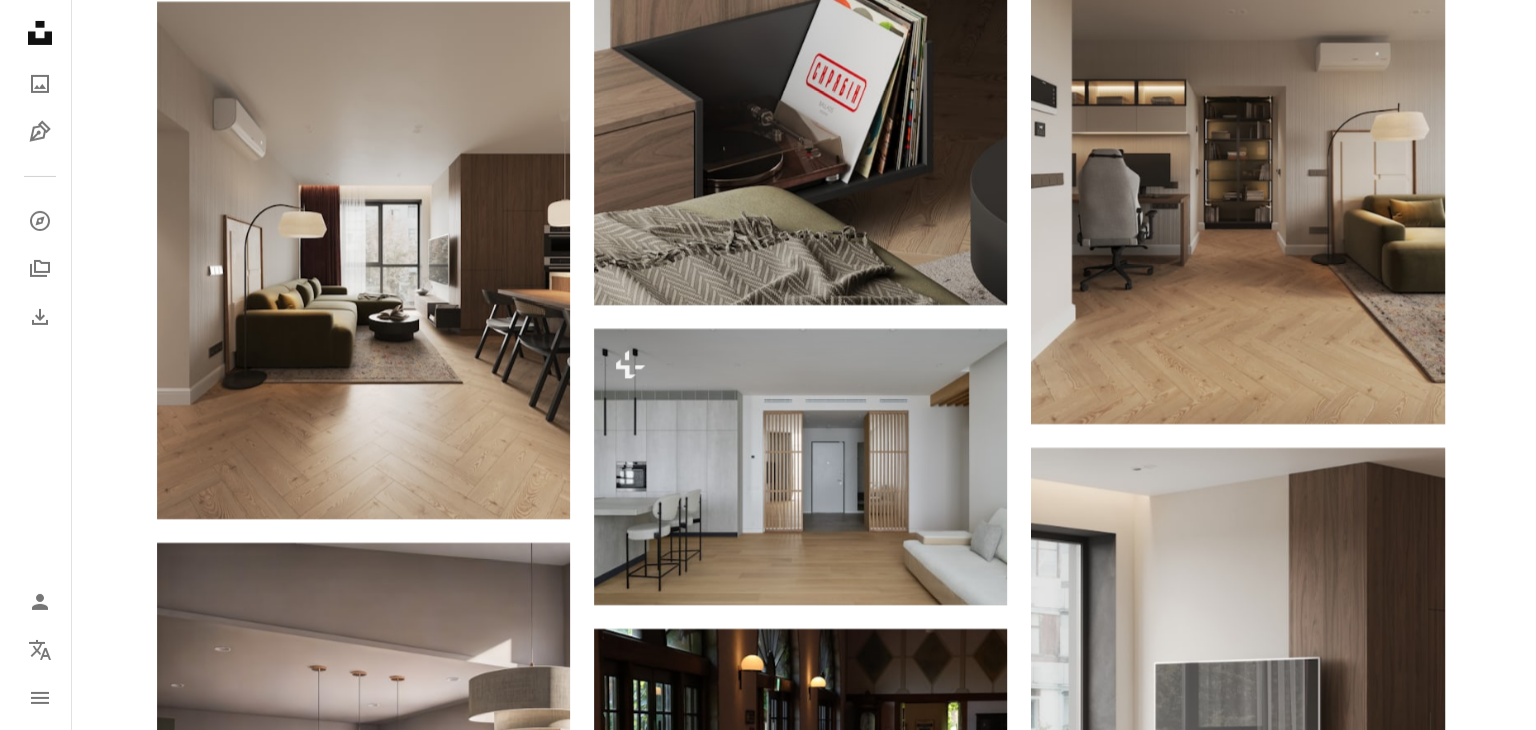 scroll, scrollTop: 14600, scrollLeft: 0, axis: vertical 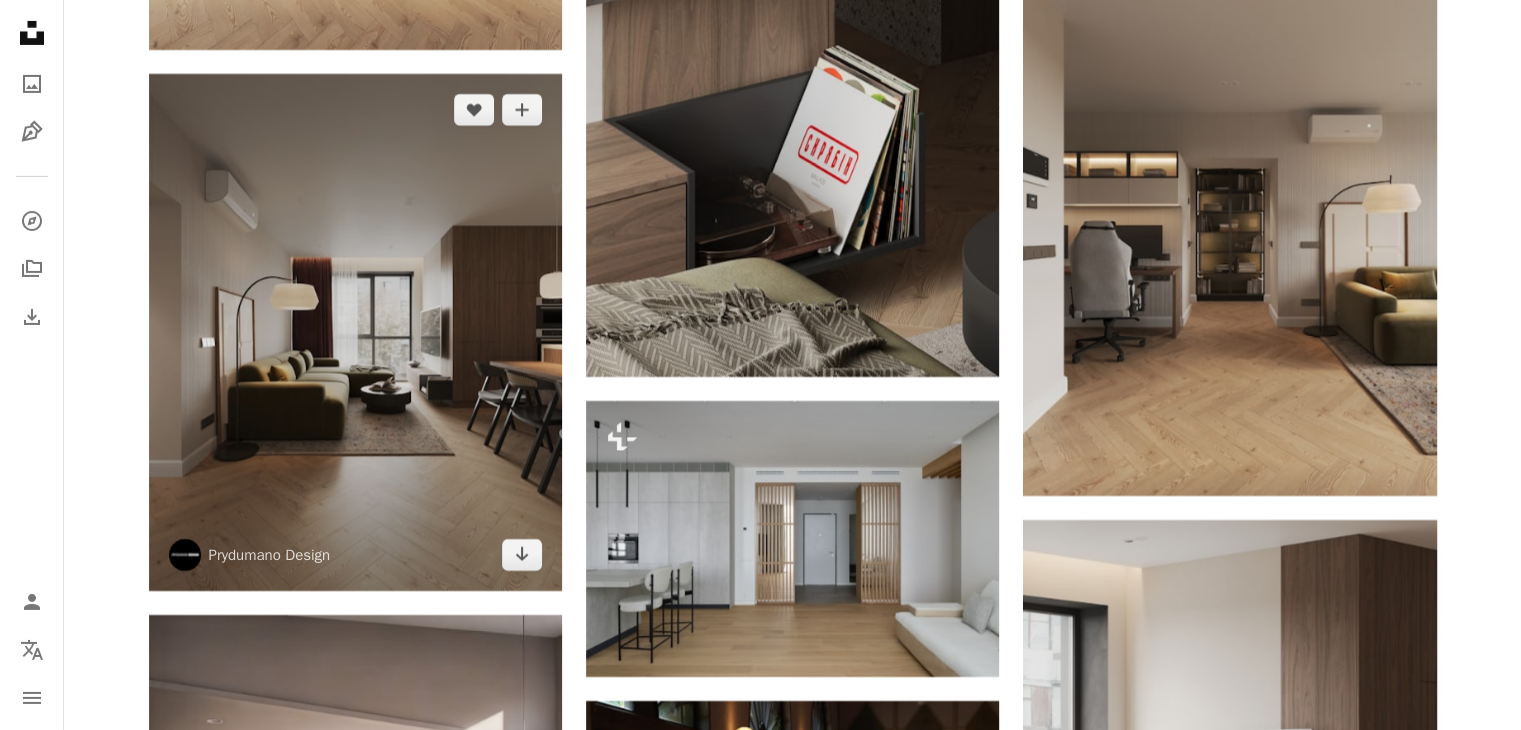 click at bounding box center [355, 332] 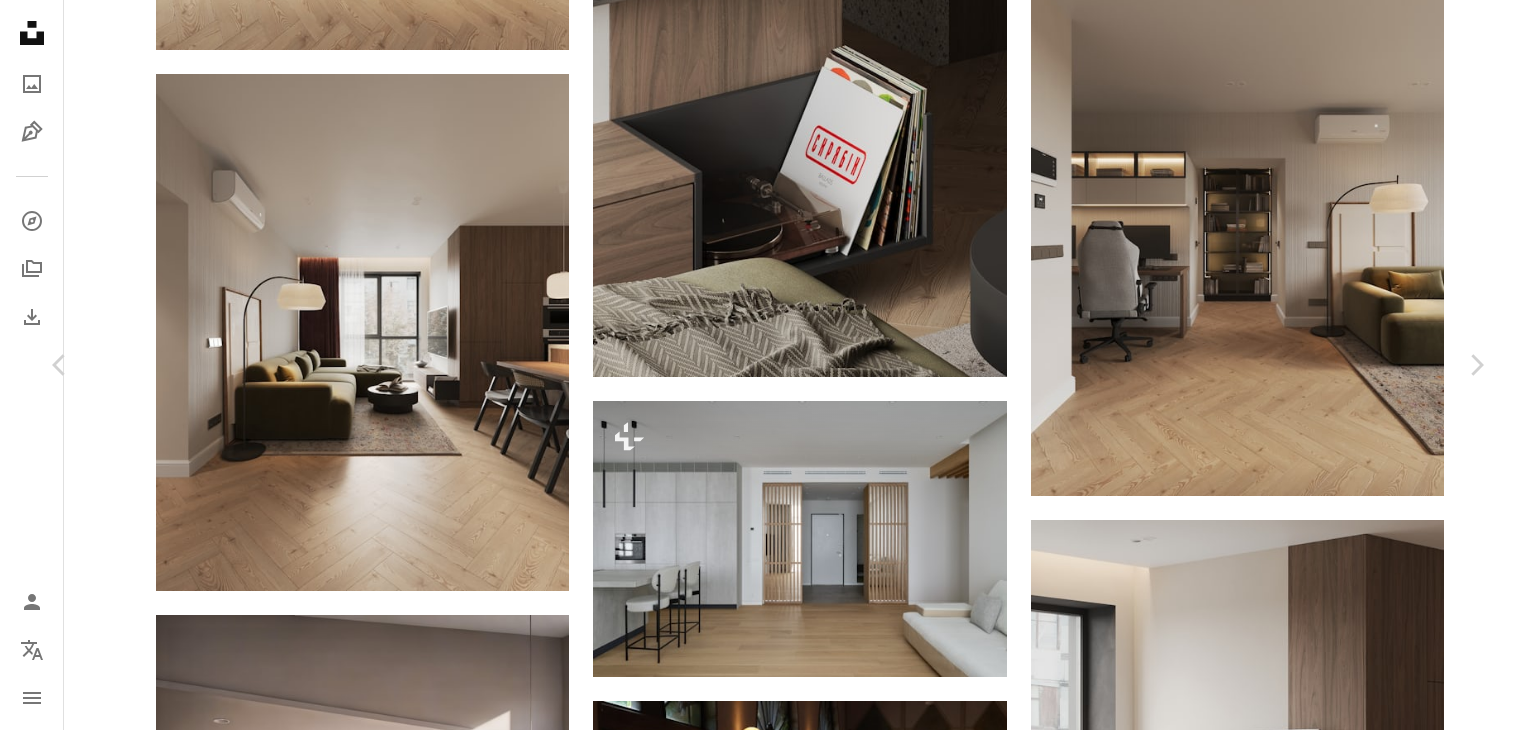 click on "Download free" at bounding box center [1287, 4528] 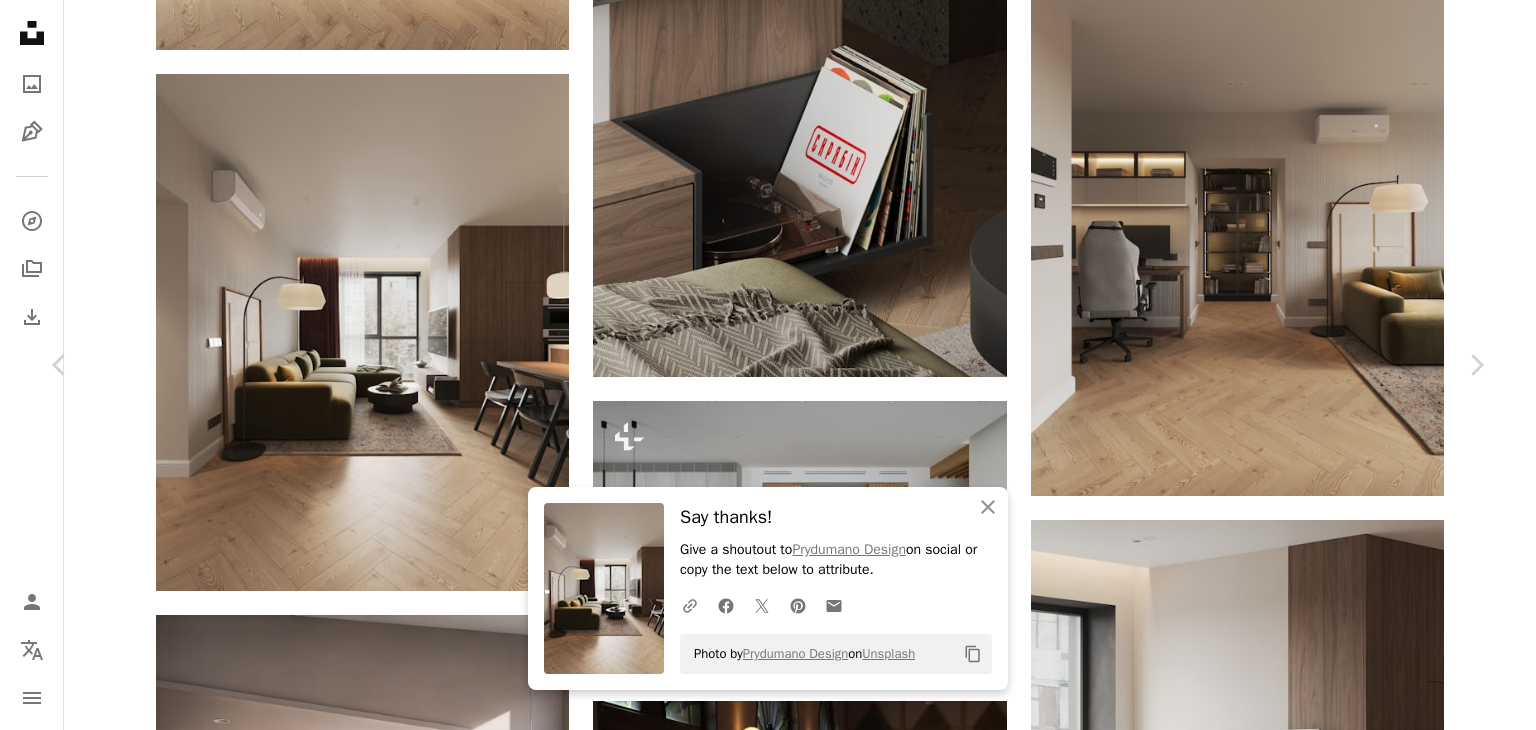 click on "Zoom in" at bounding box center [760, 4859] 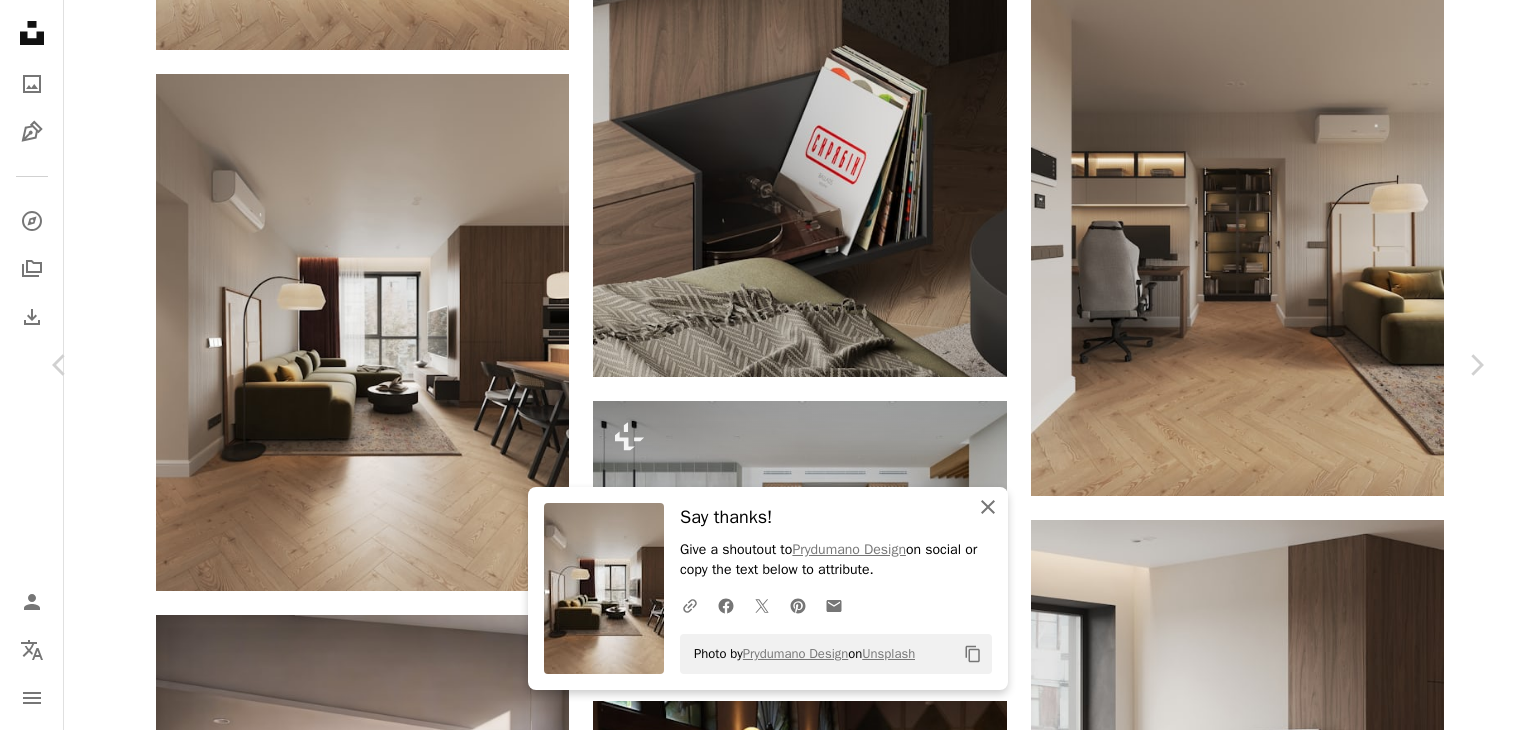 click 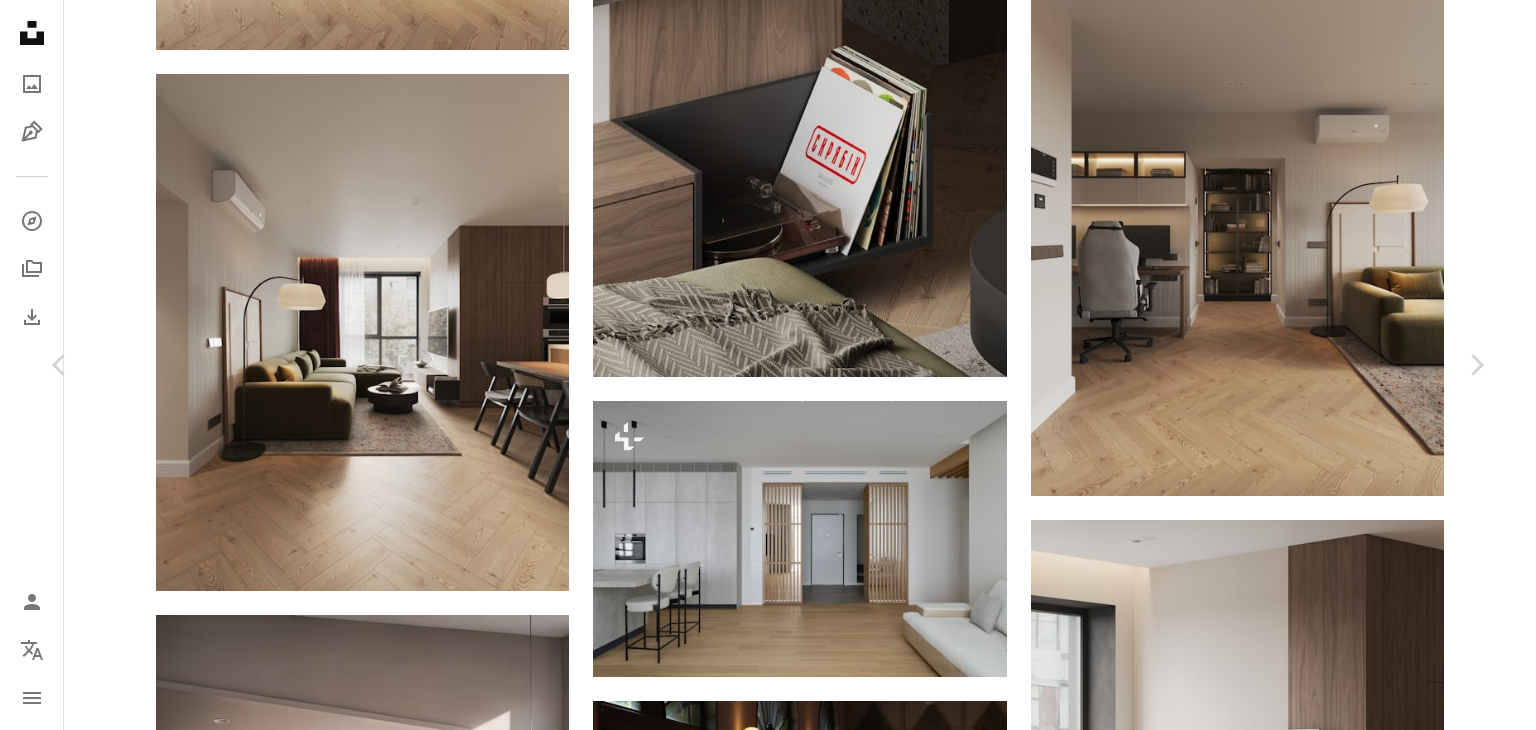 scroll, scrollTop: 3500, scrollLeft: 0, axis: vertical 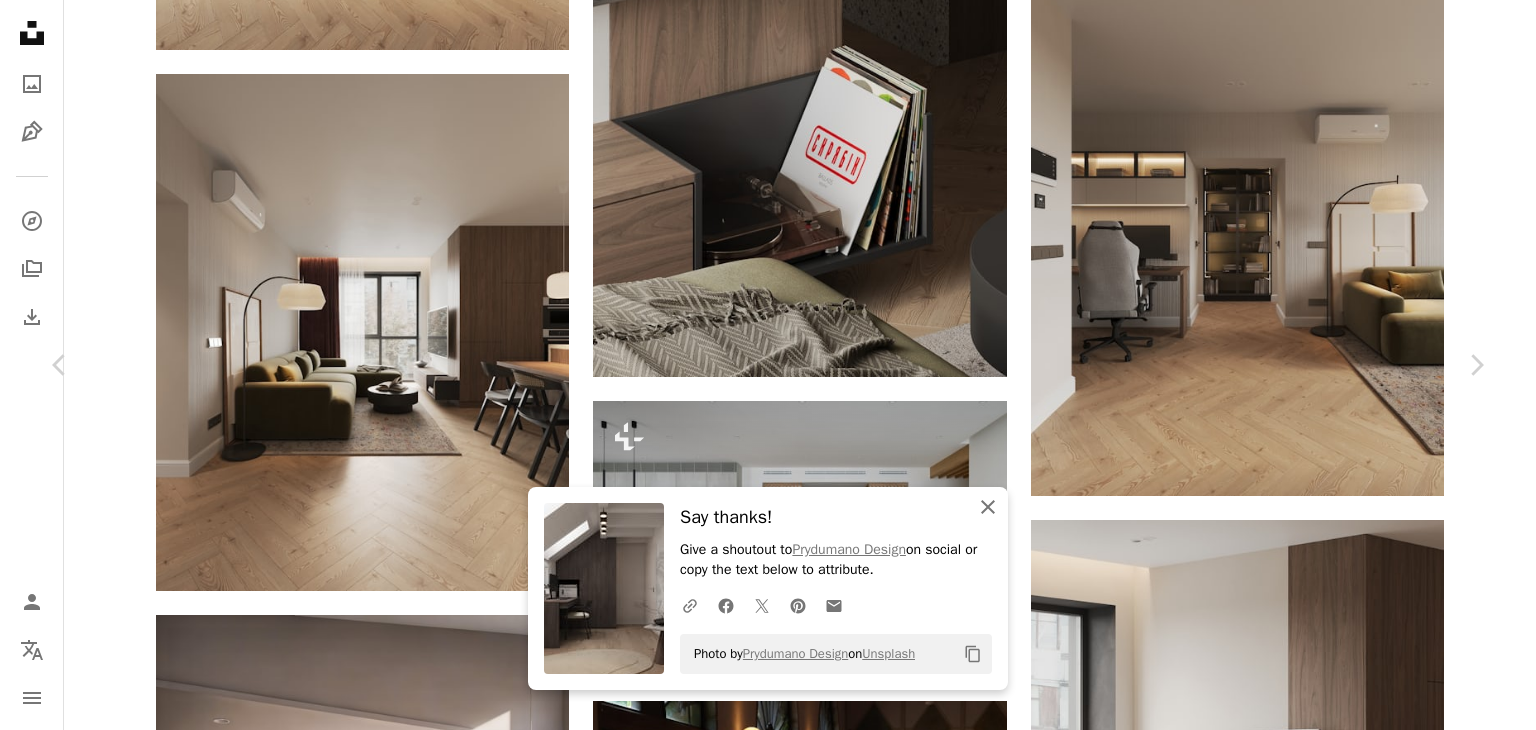 click on "An X shape" 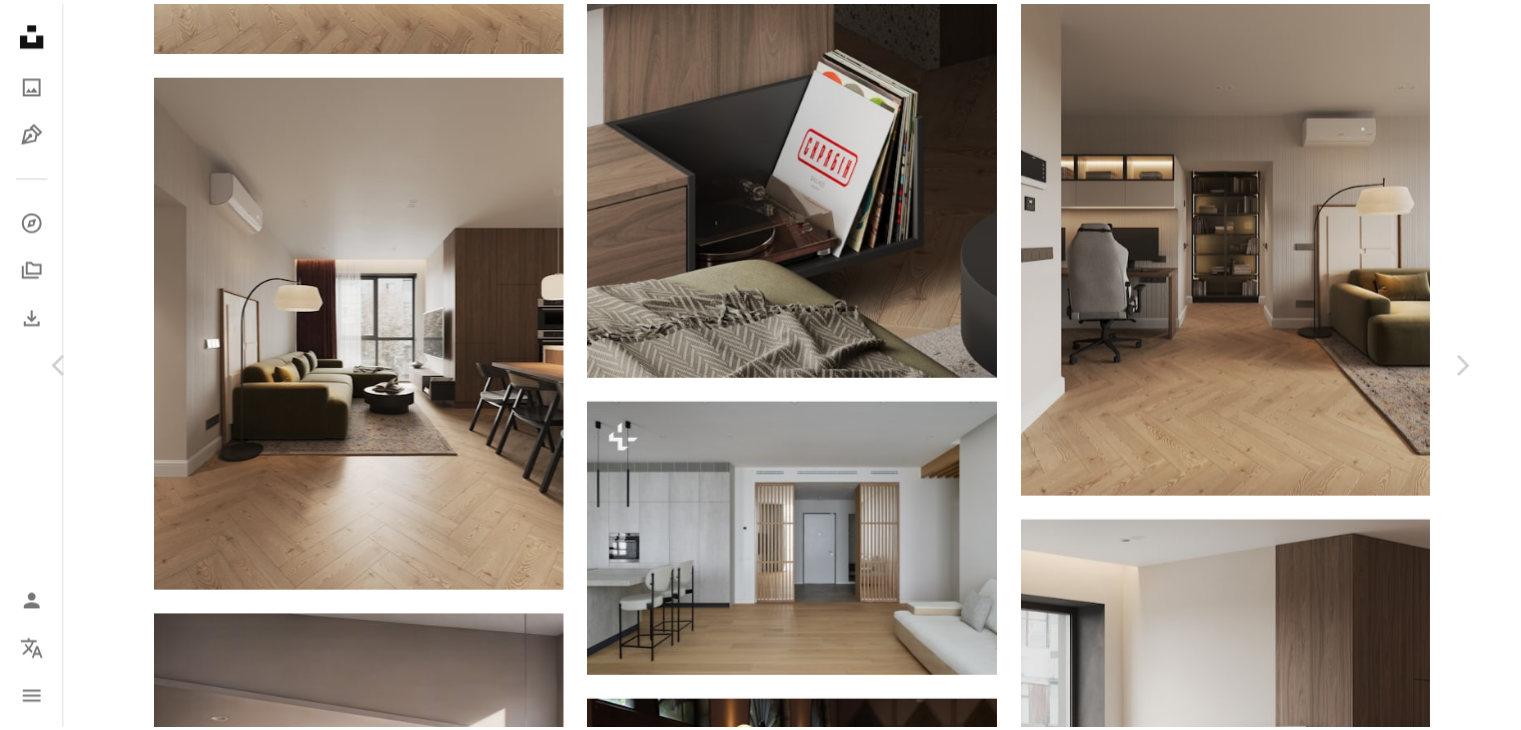 scroll, scrollTop: 9487, scrollLeft: 0, axis: vertical 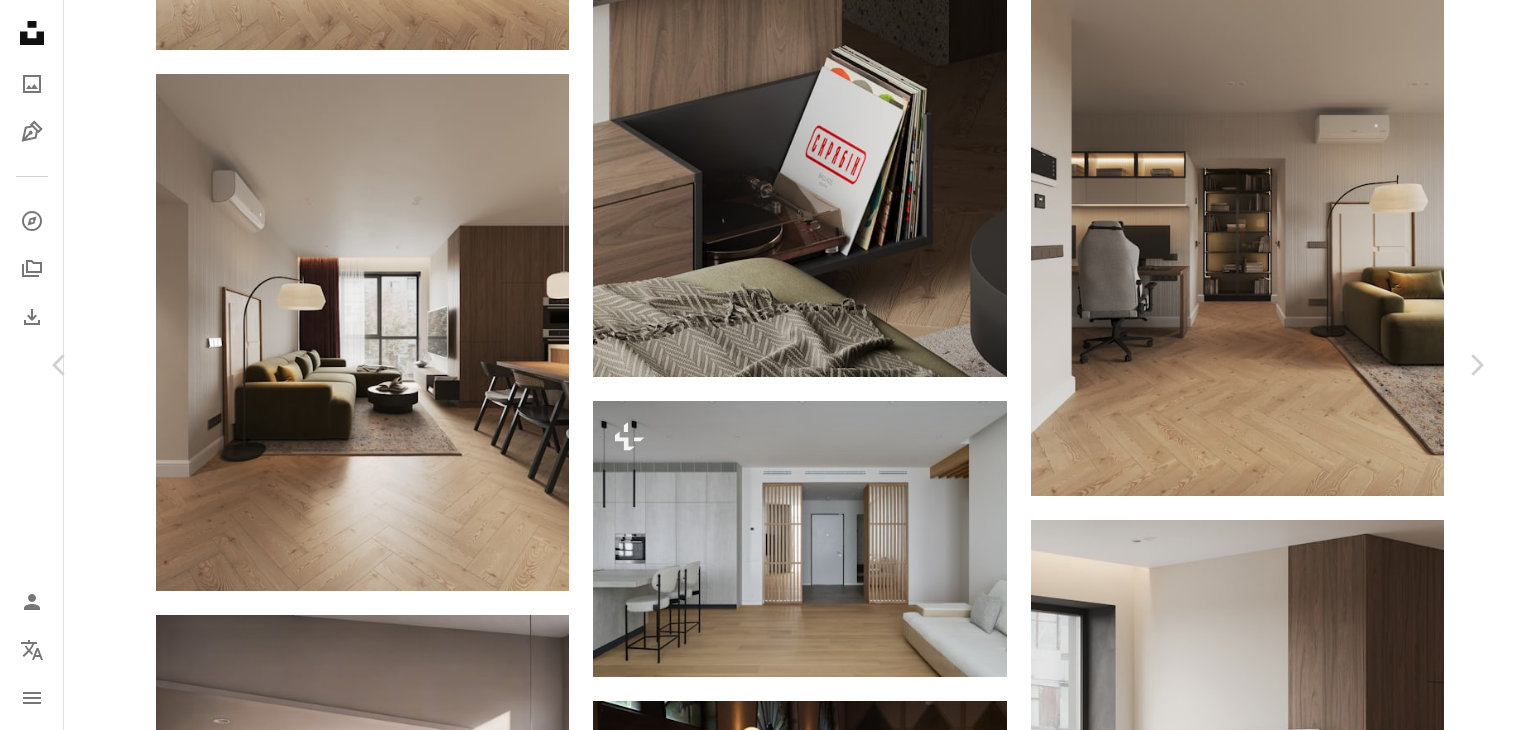 click on "An X shape Chevron left Chevron right Prydumano Design prydumanodesign A heart A plus sign Download free Chevron down Zoom in Views 24,501 Downloads 390 A forward-right arrow Share Info icon Info More Actions A map marker [COUNTRY] Calendar outlined Published on  [MONTH] [DAY], [YEAR] Safety Free to use under the  Unsplash License office interior design home room interior furniture wood minimalist chair apartment office space work from home modern office indoors office chair design studio details office design home interiors cozy workspace Public domain images Browse premium related images on iStock  |  Save 20% with code UNSPLASH20 View more on iStock  ↗ Related images A heart A plus sign Prydumano Design Arrow pointing down Plus sign for Unsplash+ A heart A plus sign Getty Images For  Unsplash+ A lock Download A heart A plus sign Prydumano Design Arrow pointing down A heart A plus sign Prydumano Design Arrow pointing down A heart A plus sign Prydumano Design Arrow pointing down A heart A plus sign A heart" at bounding box center (768, 4846) 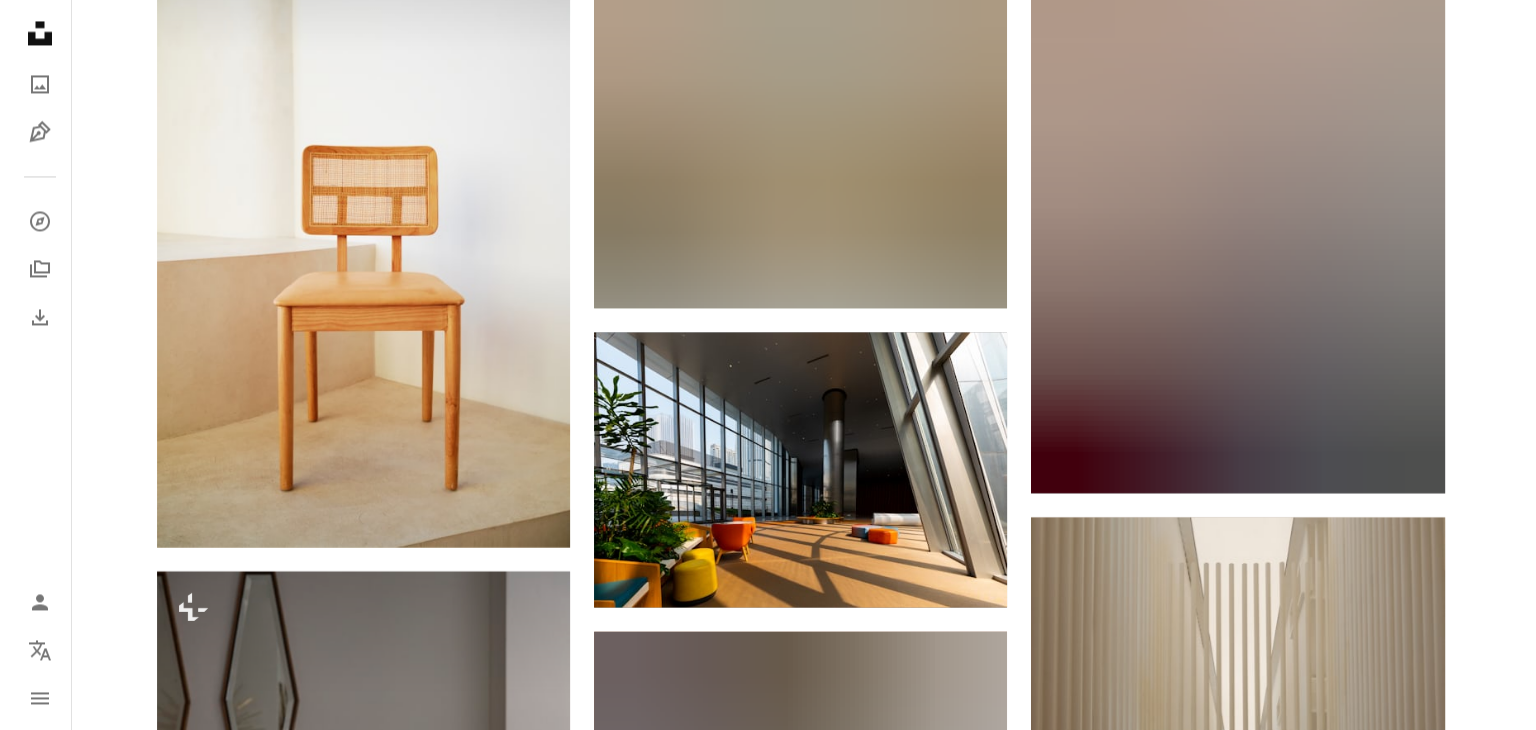 scroll, scrollTop: 18700, scrollLeft: 0, axis: vertical 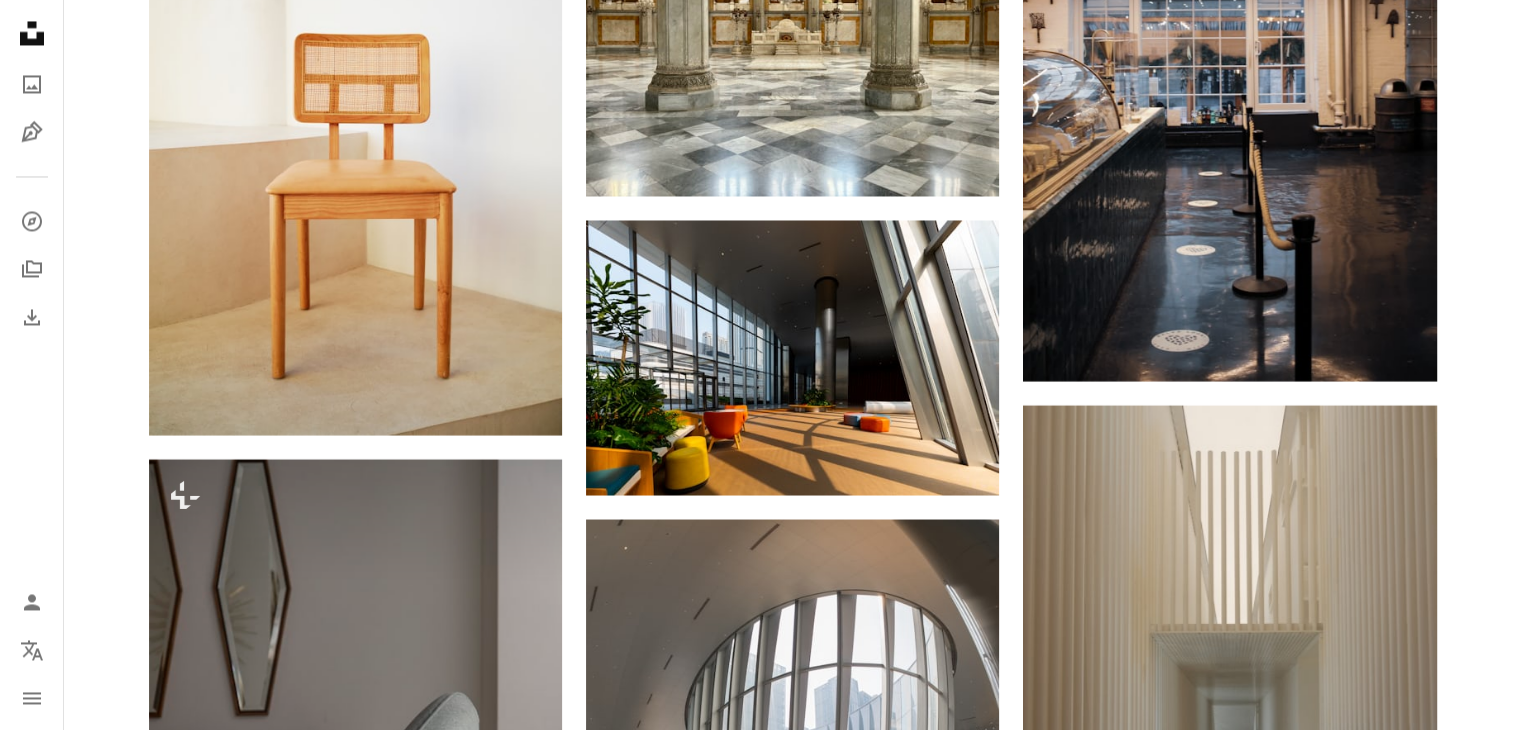 click on "[FIRST] [LAST]" at bounding box center (793, -7256) 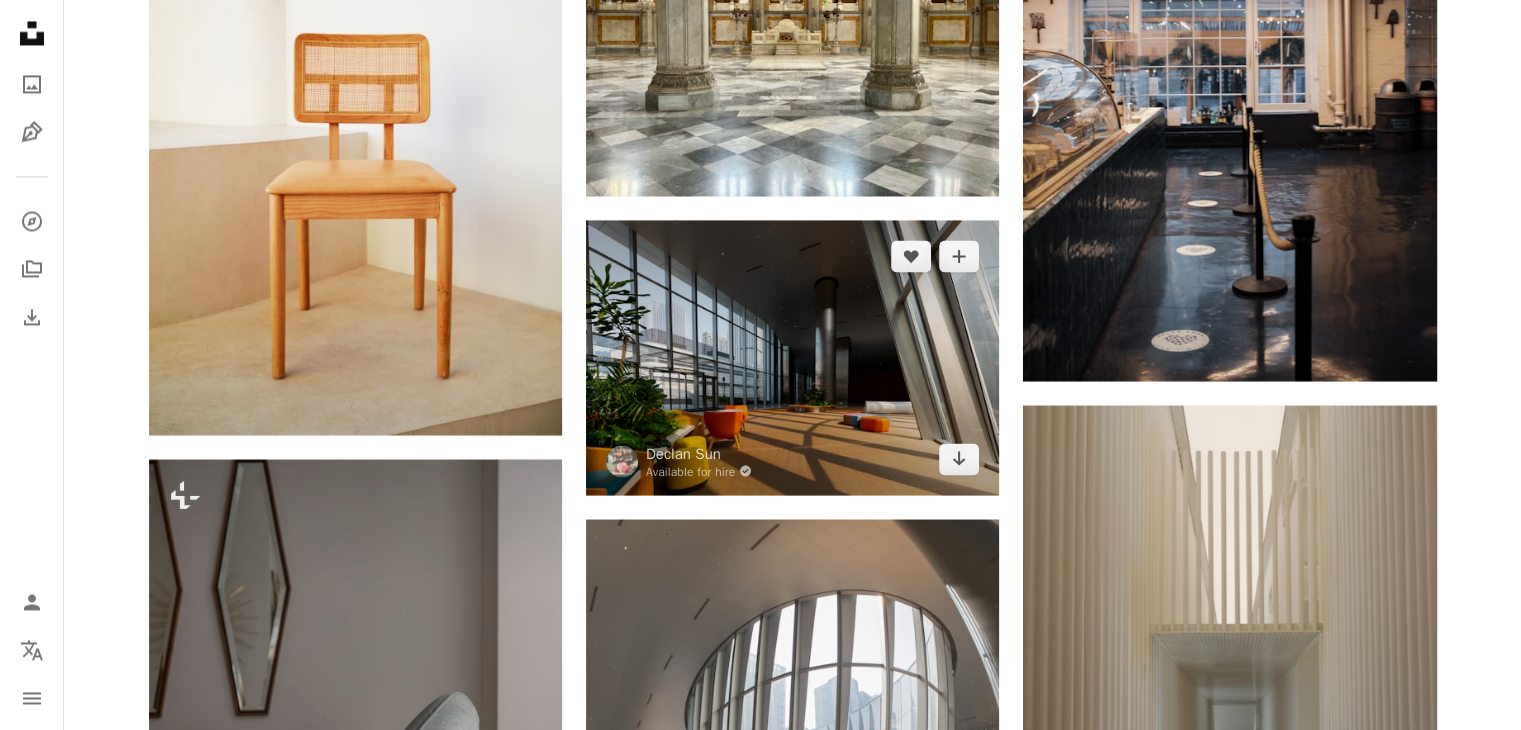 click at bounding box center [792, 357] 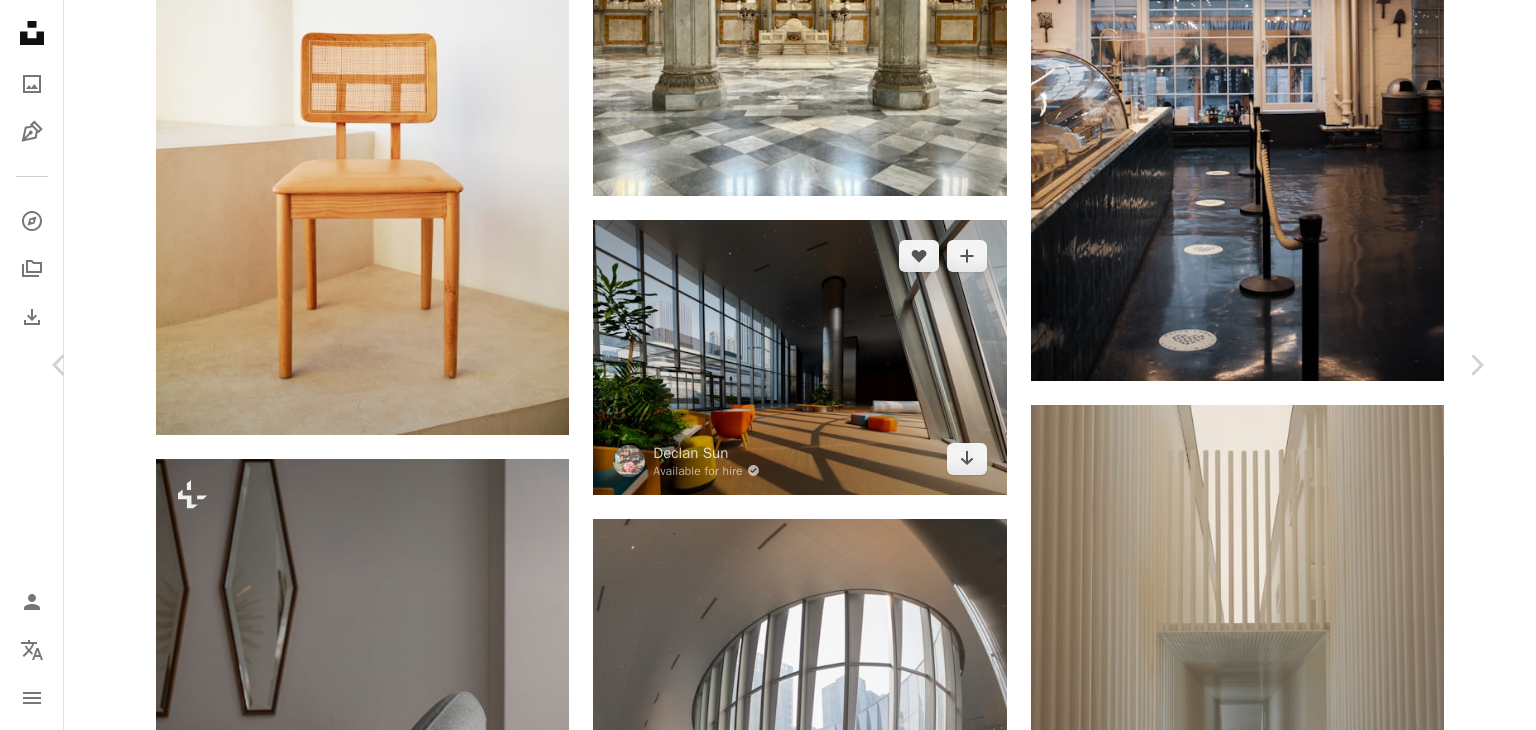 scroll, scrollTop: 2500, scrollLeft: 0, axis: vertical 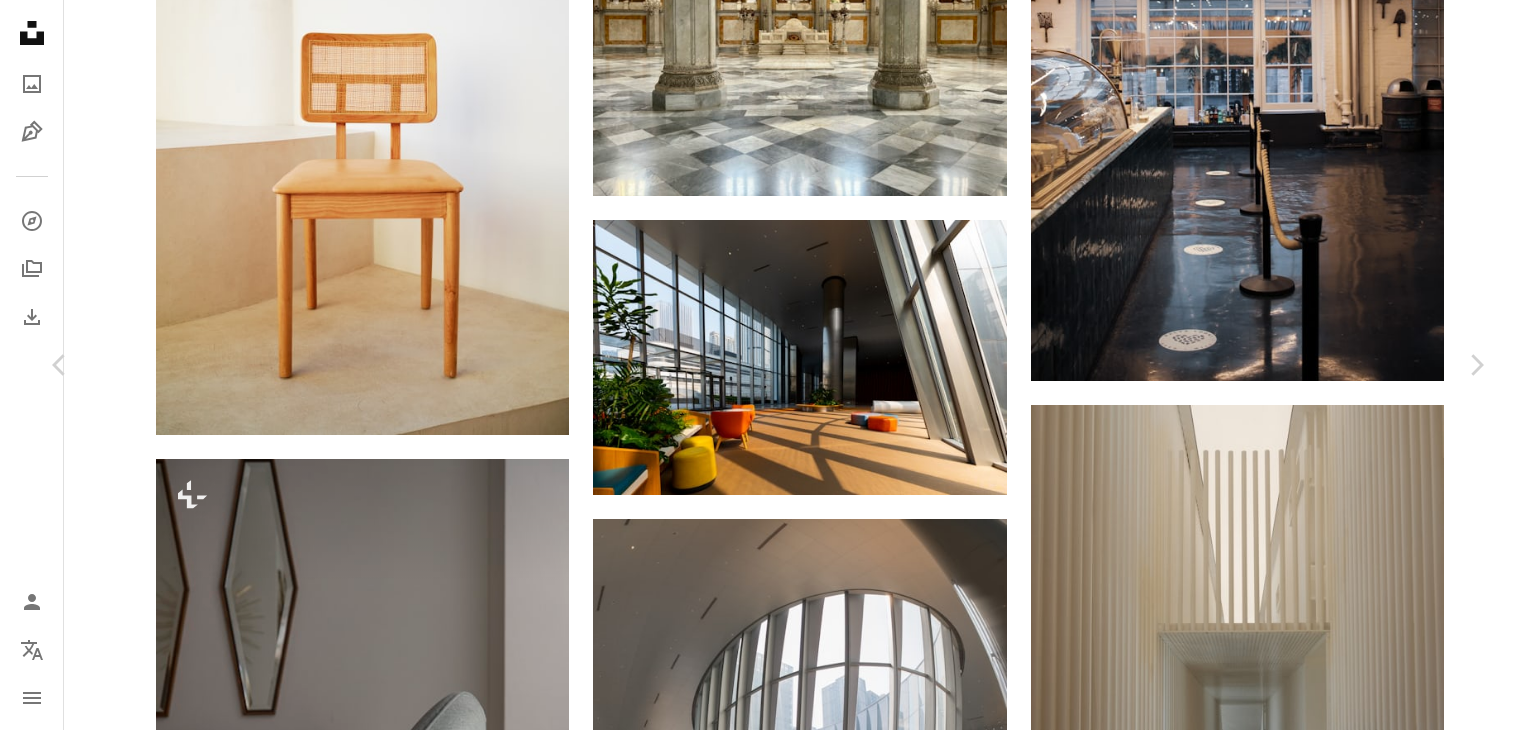 click at bounding box center [1179, 4114] 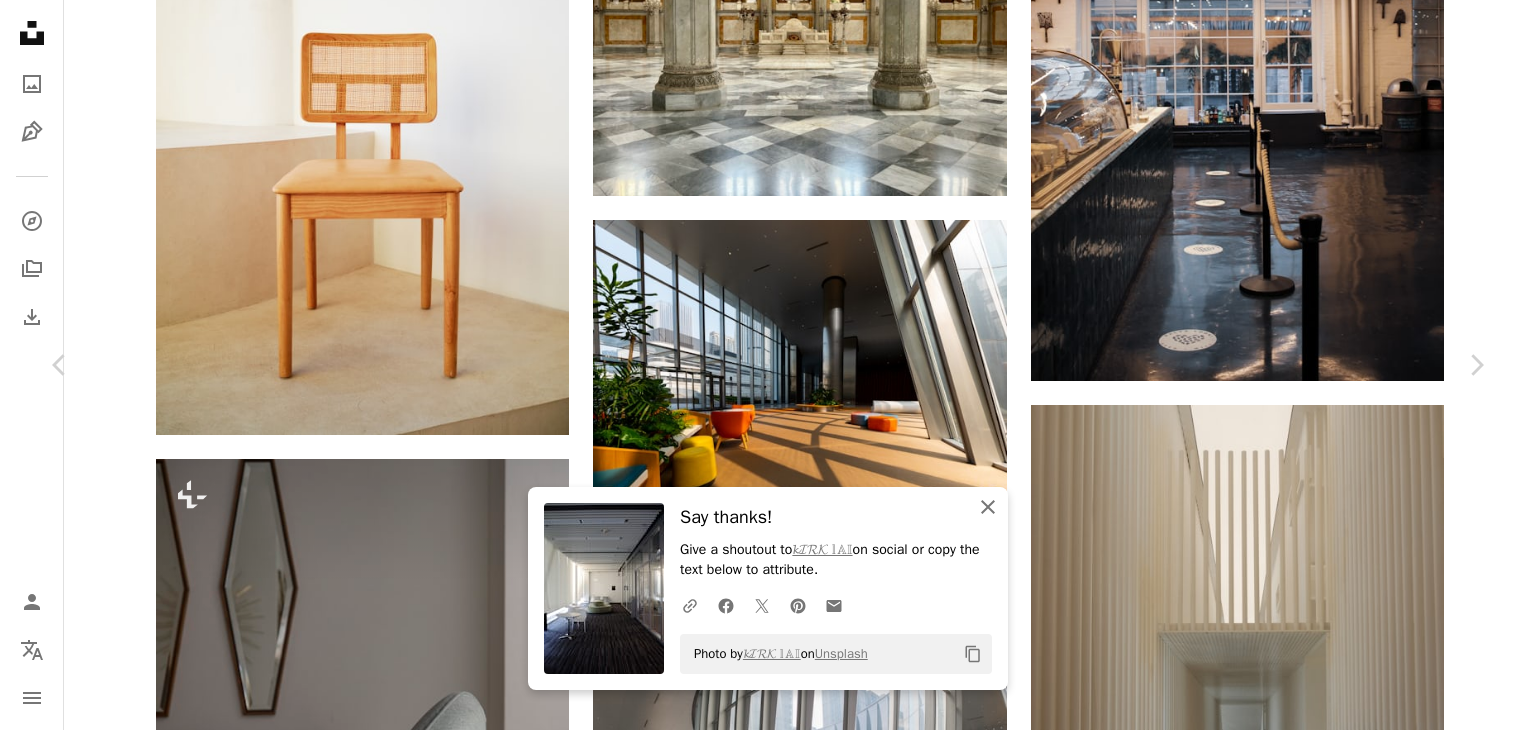 click on "An X shape" 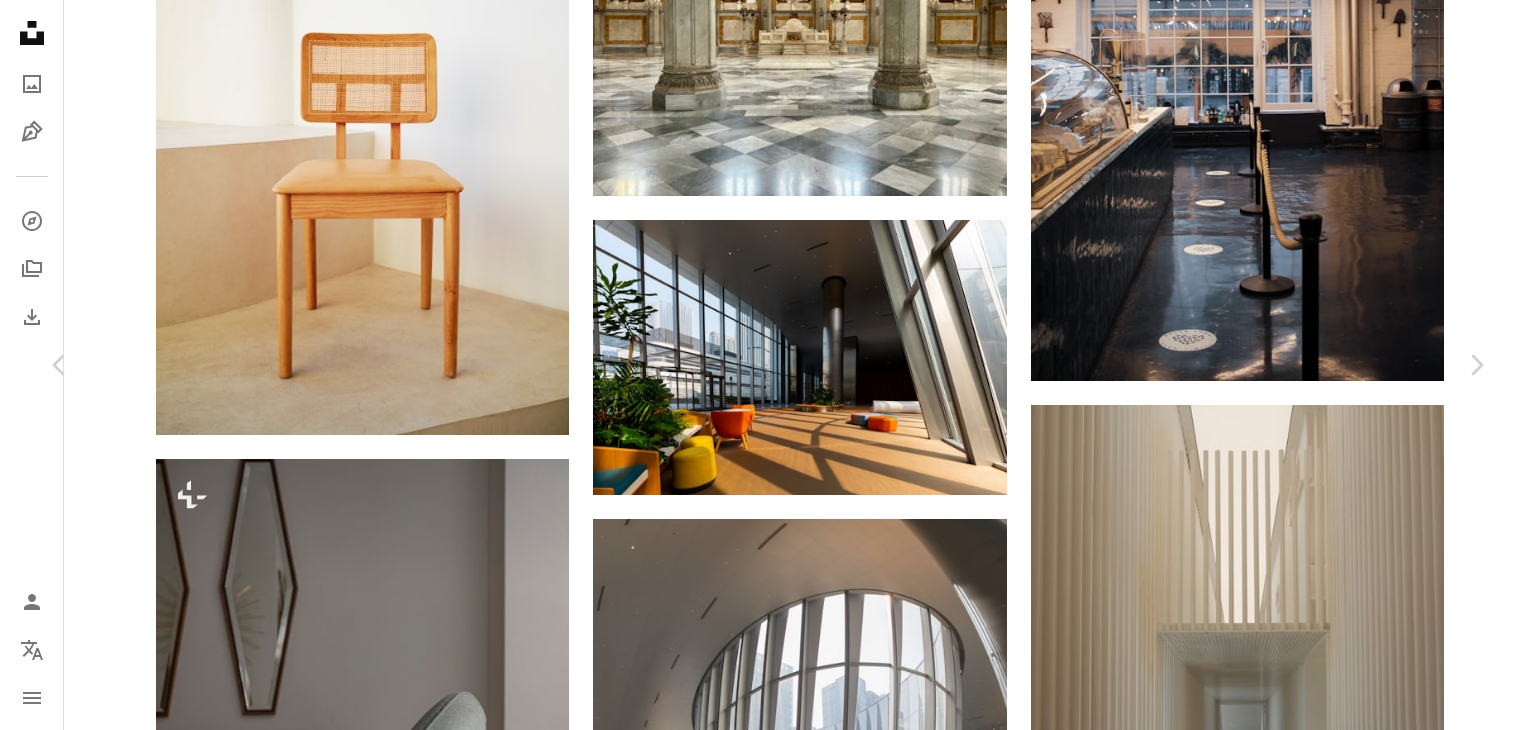 scroll, scrollTop: 14512, scrollLeft: 0, axis: vertical 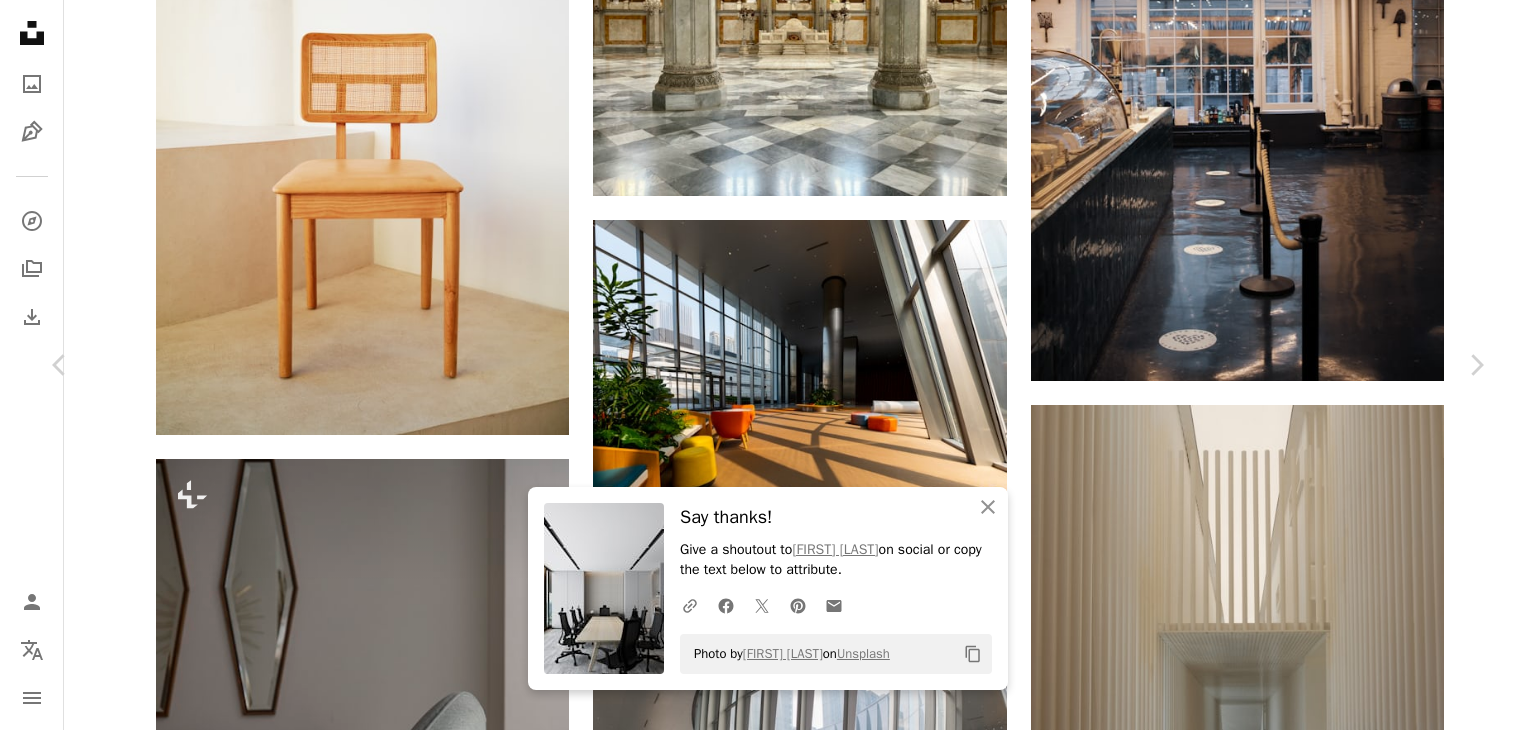 click on "A forward-right arrow Share Info icon Info More Actions I created this 3D rendering of office furniture made by SA Möbler AB, a Swedish manufacturer. The furniture consists of a desk and sliding door cabinets. The rendering was made using 3DS Max software. Read more Calendar outlined Published on September 2, 2023 Safety Free to use under the Unsplash License office interior conference room 3d renders office interior design furniture chair indoors office chair HD Wallpapers Browse premium related images on iStock | Save 20% with code UNSPLASH20 View more on iStock" at bounding box center [768, 4055] 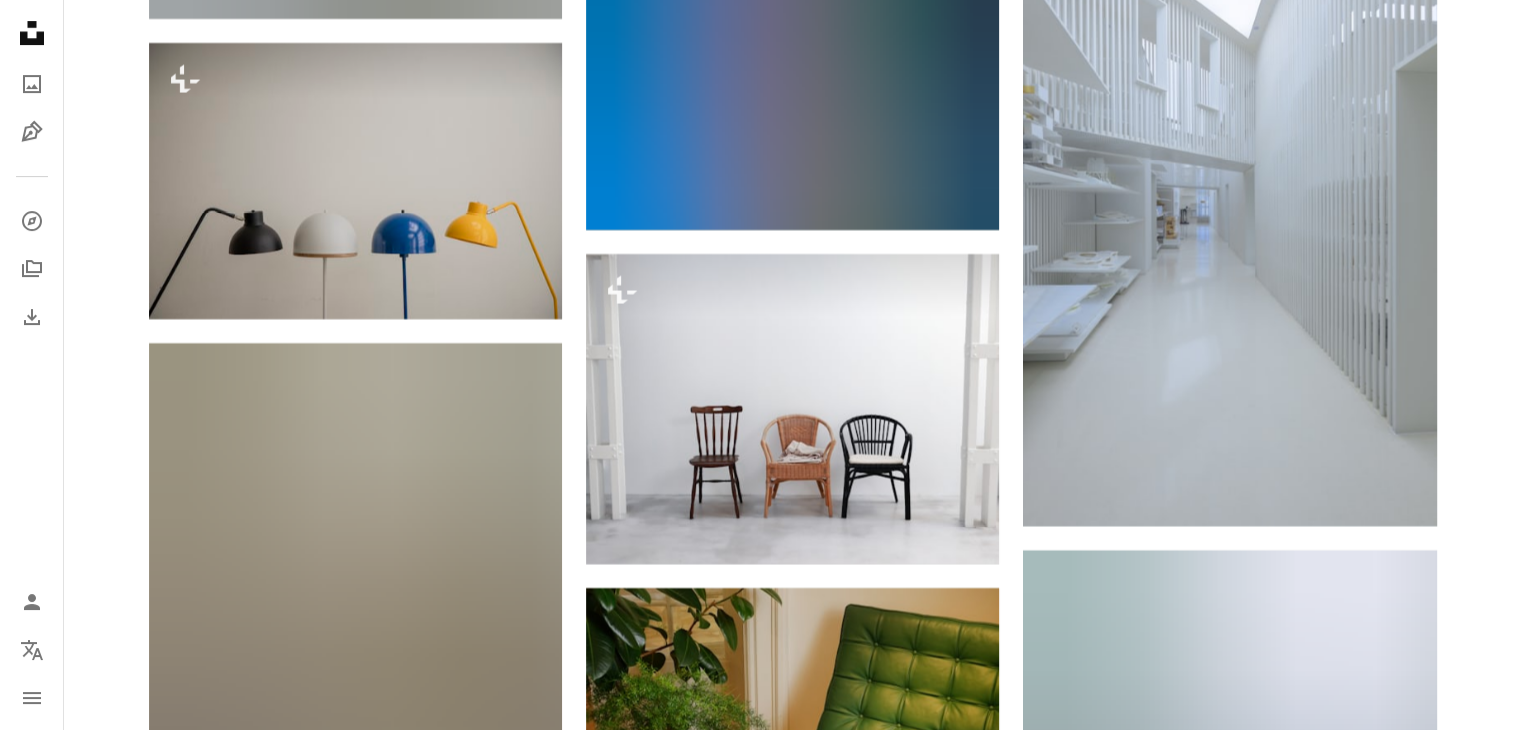 scroll, scrollTop: 23700, scrollLeft: 0, axis: vertical 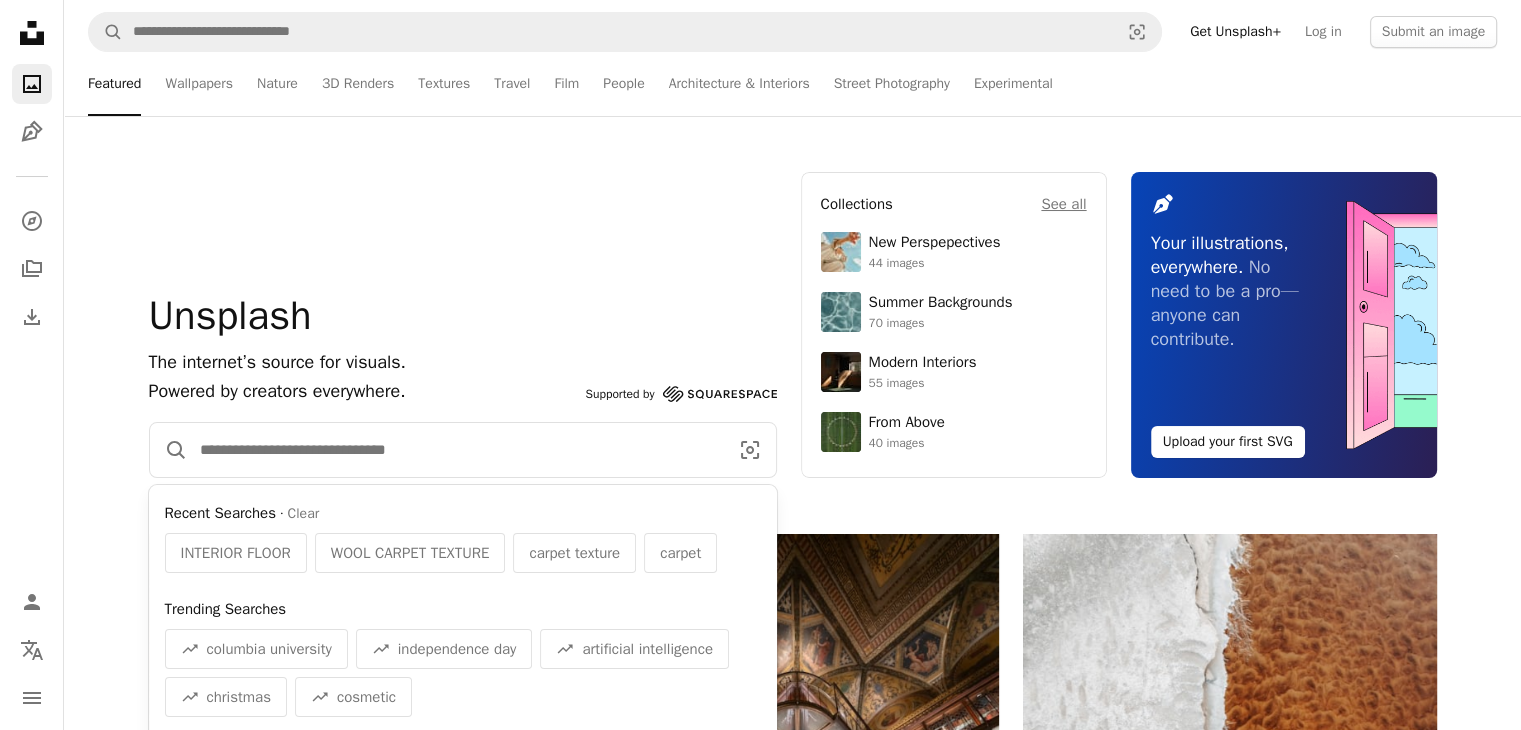 click at bounding box center (456, 450) 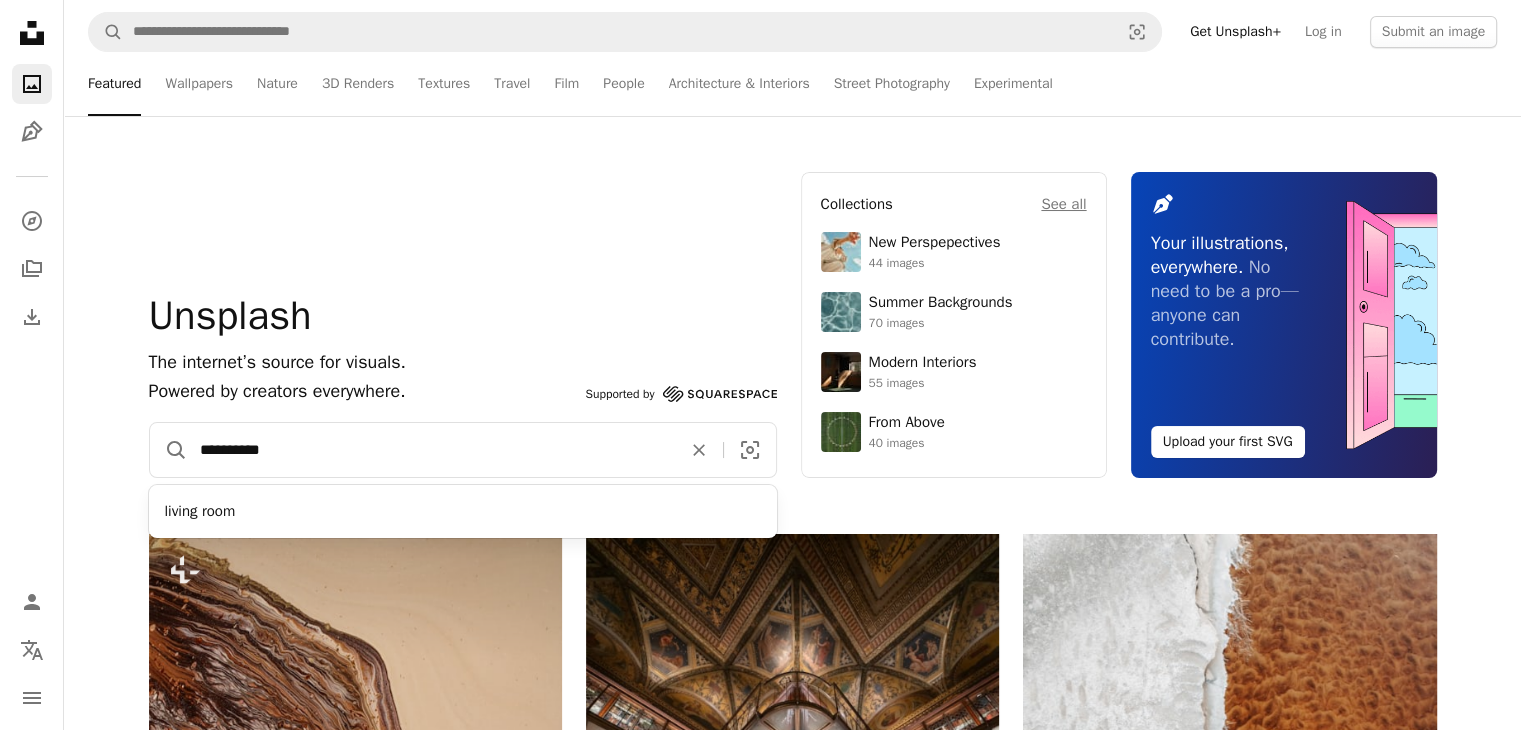 type on "**********" 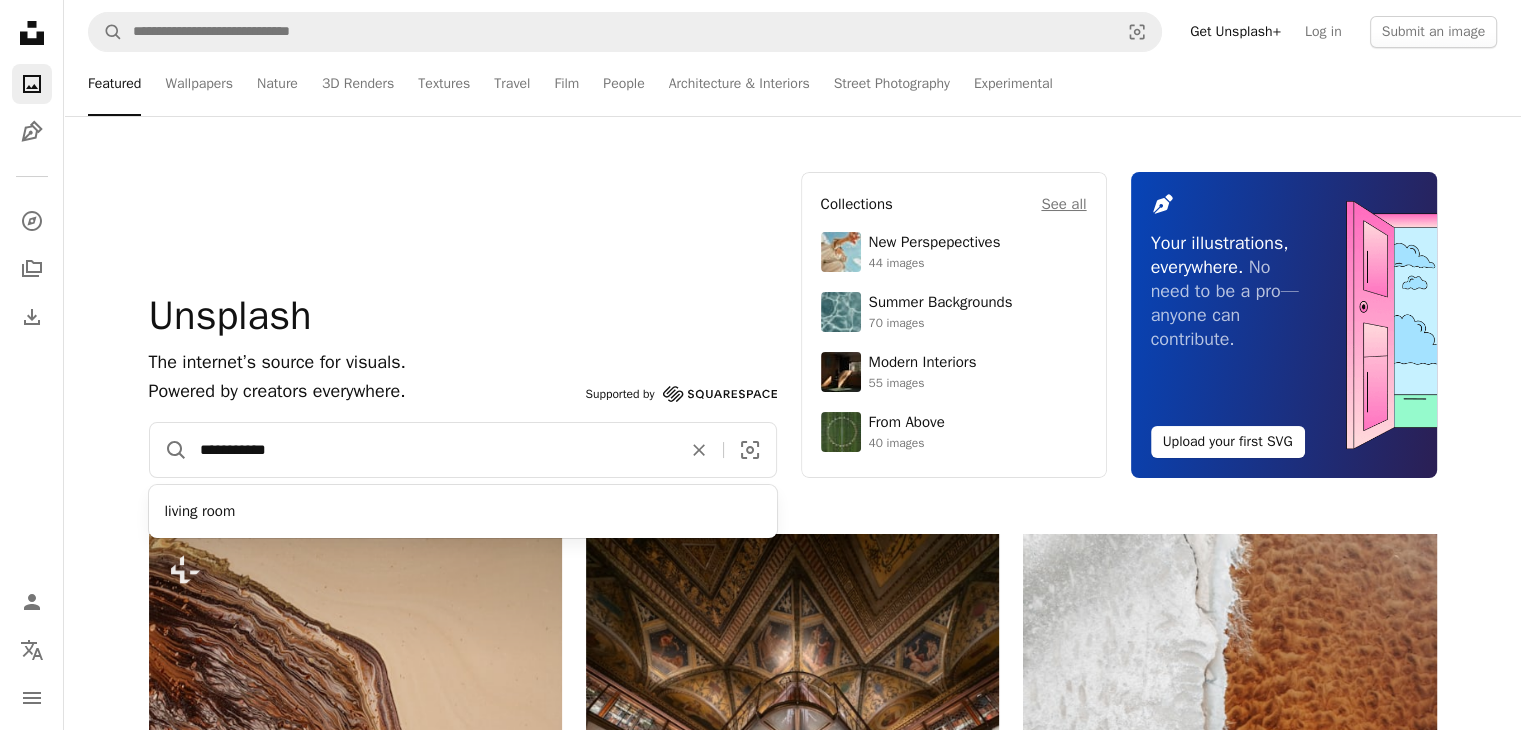 click on "A magnifying glass" at bounding box center (169, 450) 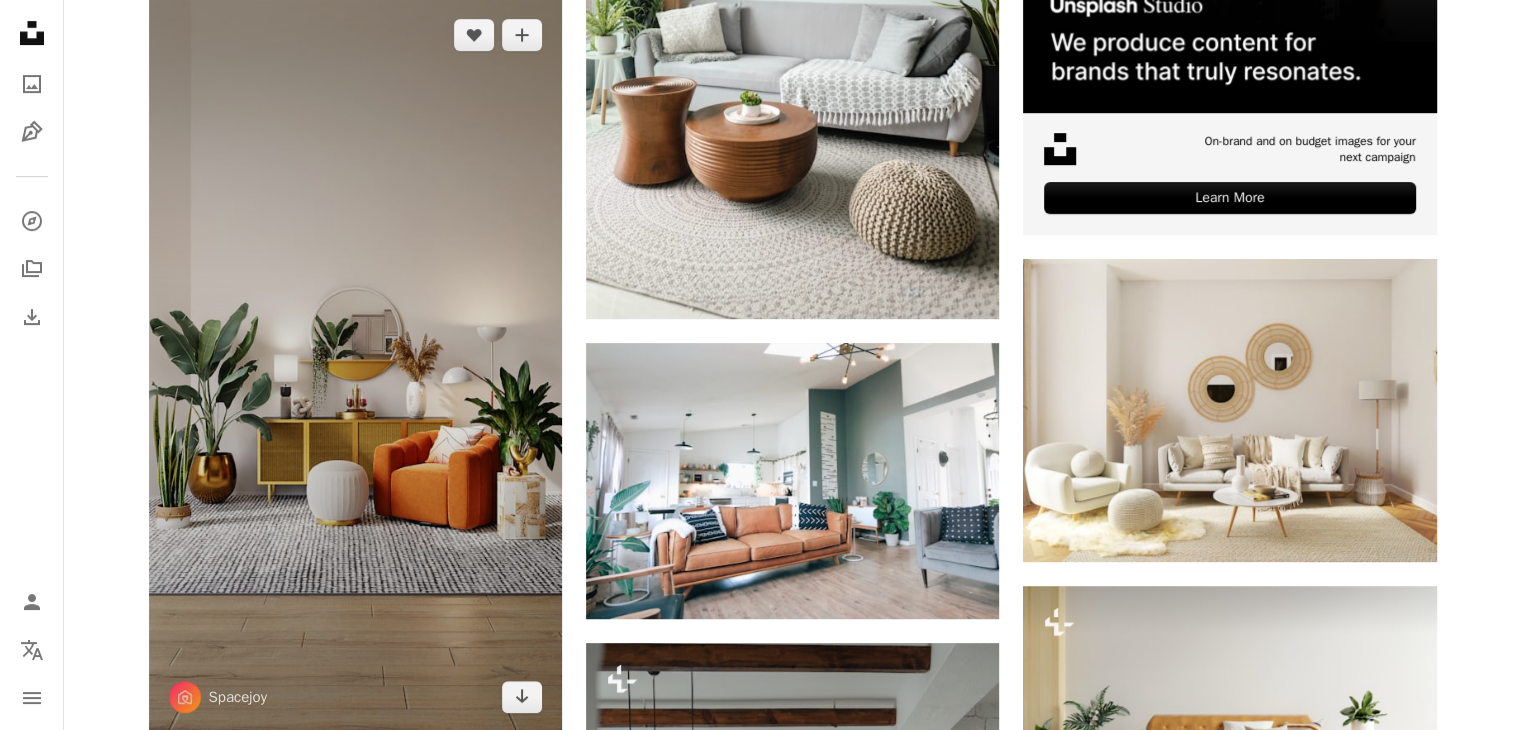 scroll, scrollTop: 1000, scrollLeft: 0, axis: vertical 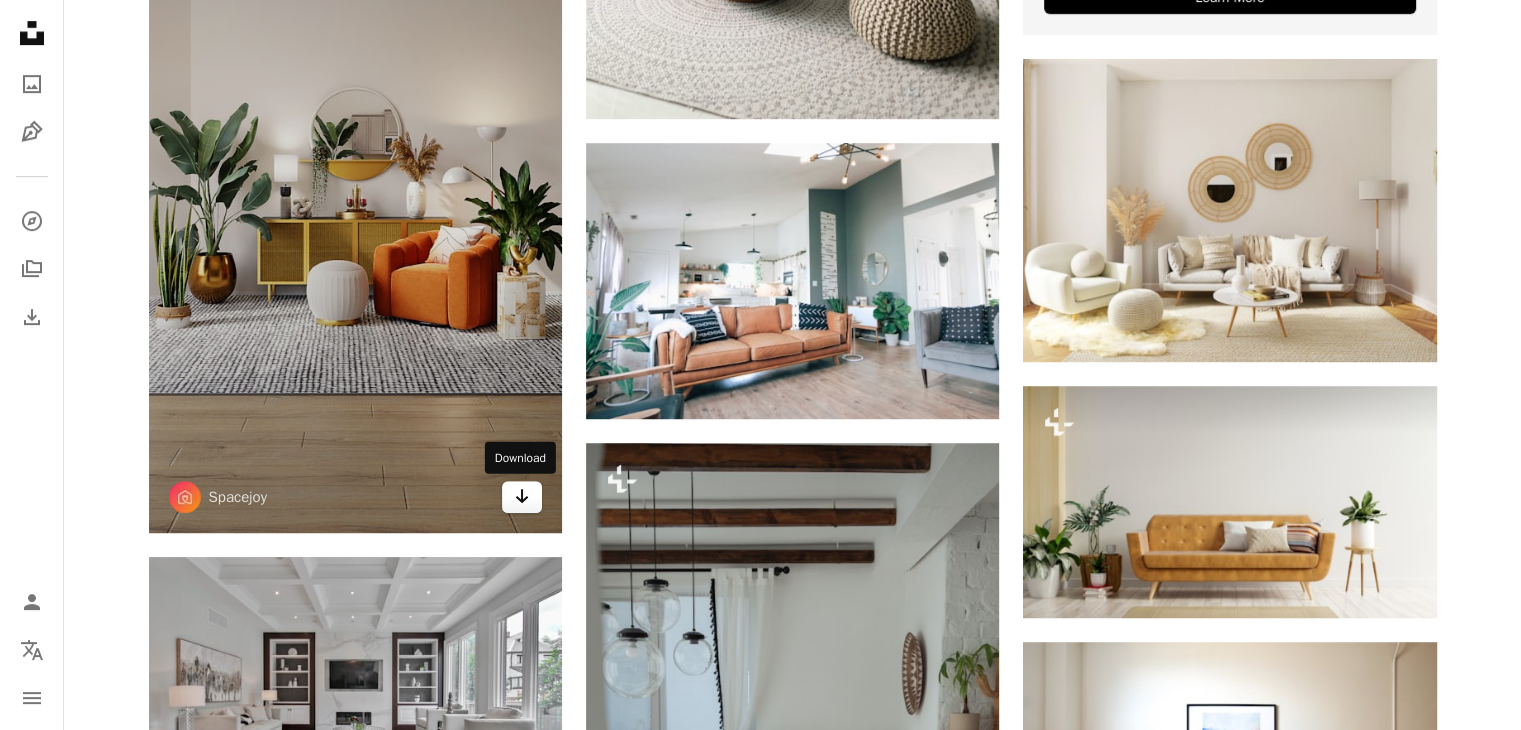 click on "Arrow pointing down" at bounding box center [522, 497] 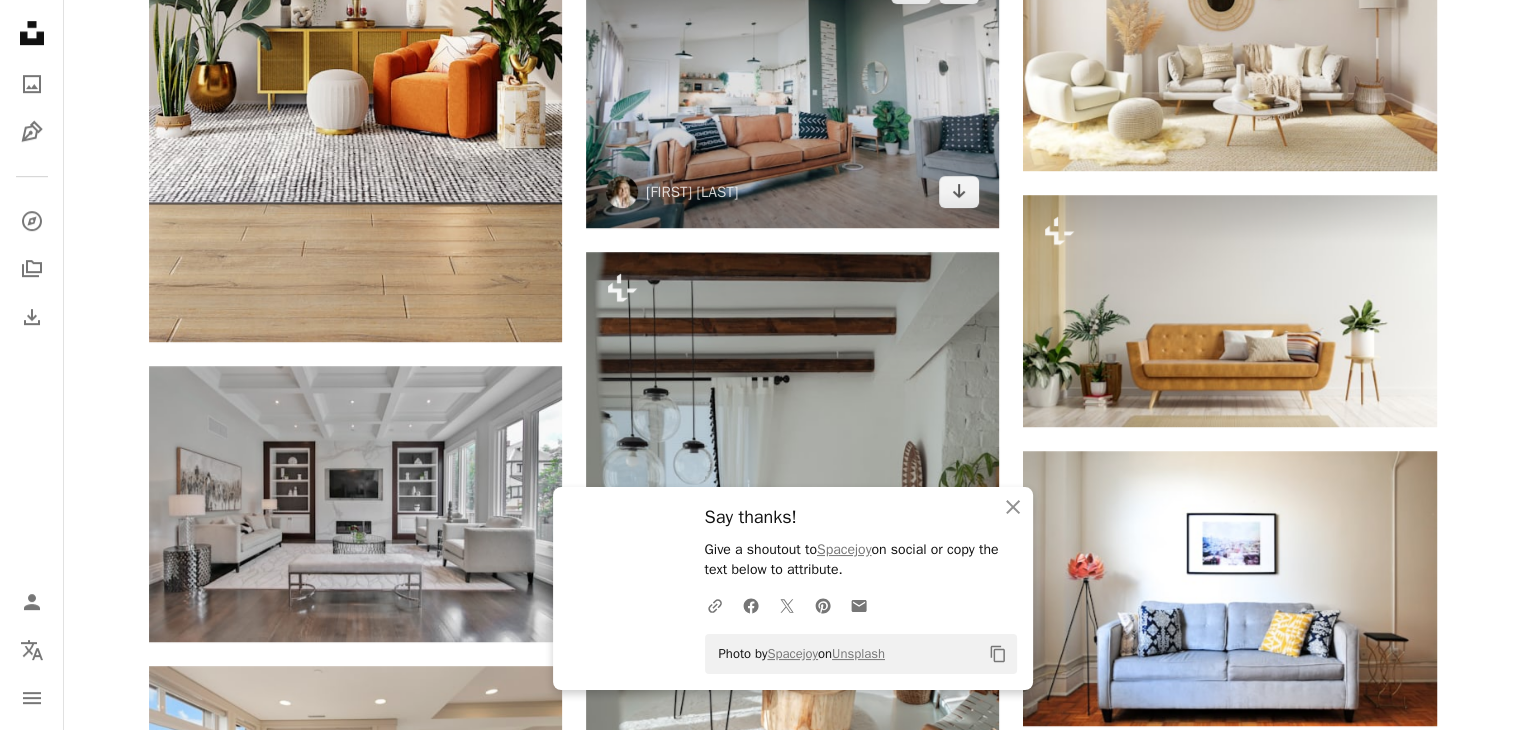 scroll, scrollTop: 1200, scrollLeft: 0, axis: vertical 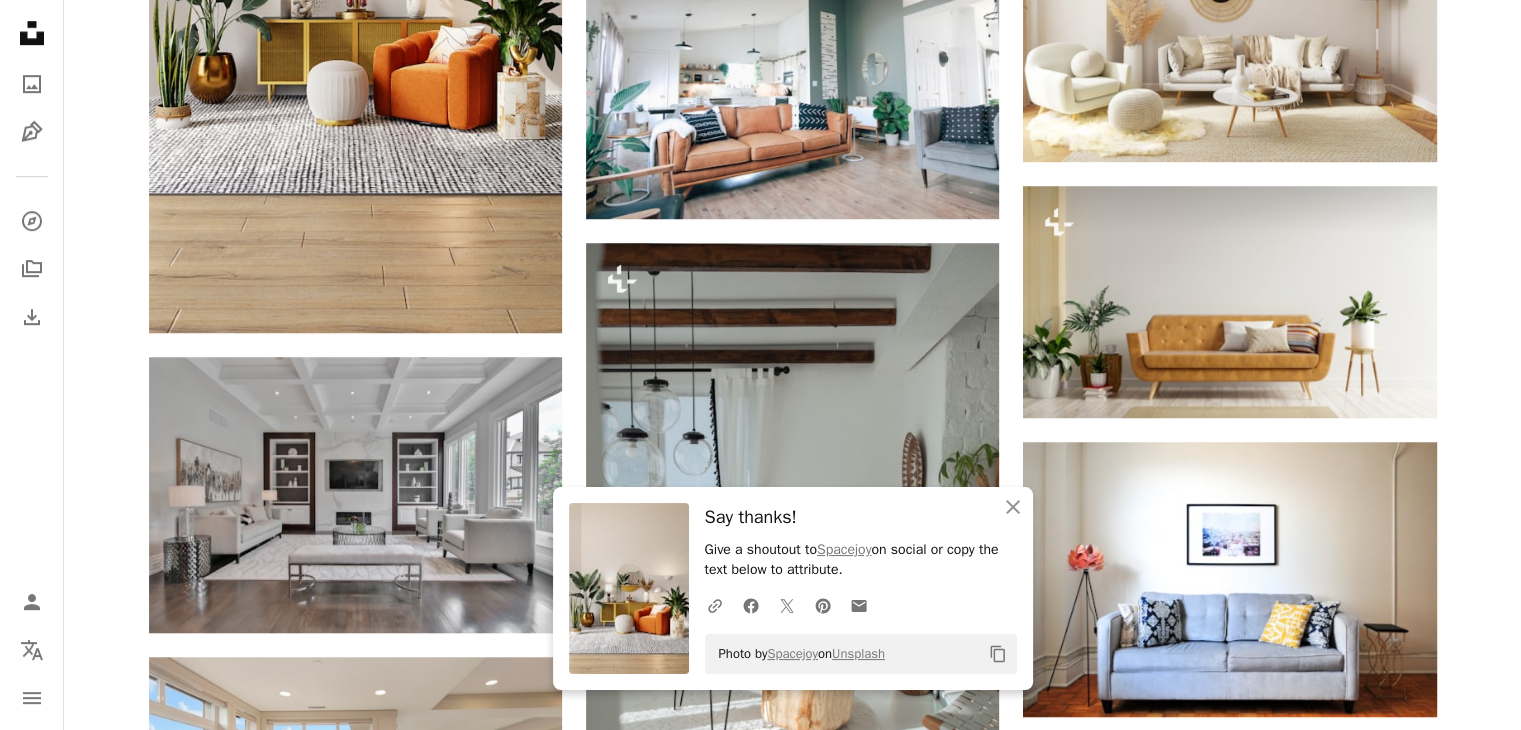 click on "Plus sign for Unsplash+ A heart A plus sign Yevhenii Deshko For  Unsplash+ A lock Download A heart A plus sign Spacejoy Arrow pointing down A heart A plus sign Lotus Design N Print Arrow pointing down A heart A plus sign Francesca Tosolini Arrow pointing down A heart A plus sign Kam Idris Arrow pointing down Plus sign for Unsplash+ A heart A plus sign Getty Images For  Unsplash+ A lock Download A heart A plus sign Minh Pham Arrow pointing down A heart A plus sign Kara Eads Arrow pointing down Plus sign for Unsplash+ A heart A plus sign Mesut çiçen For  Unsplash+ A lock Download A heart A plus sign Roberto Nickson Arrow pointing down A heart A plus sign Julia Arrow pointing down –– ––– –––  –– ––– –  ––– –––  ––––  –   – –– –––  – – ––– –– –– –––– –– On-brand and on budget images for your next campaign Learn More A heart A plus sign Spacejoy Arrow pointing down Plus sign for Unsplash+ A heart A plus sign Getty Images" at bounding box center [792, 981] 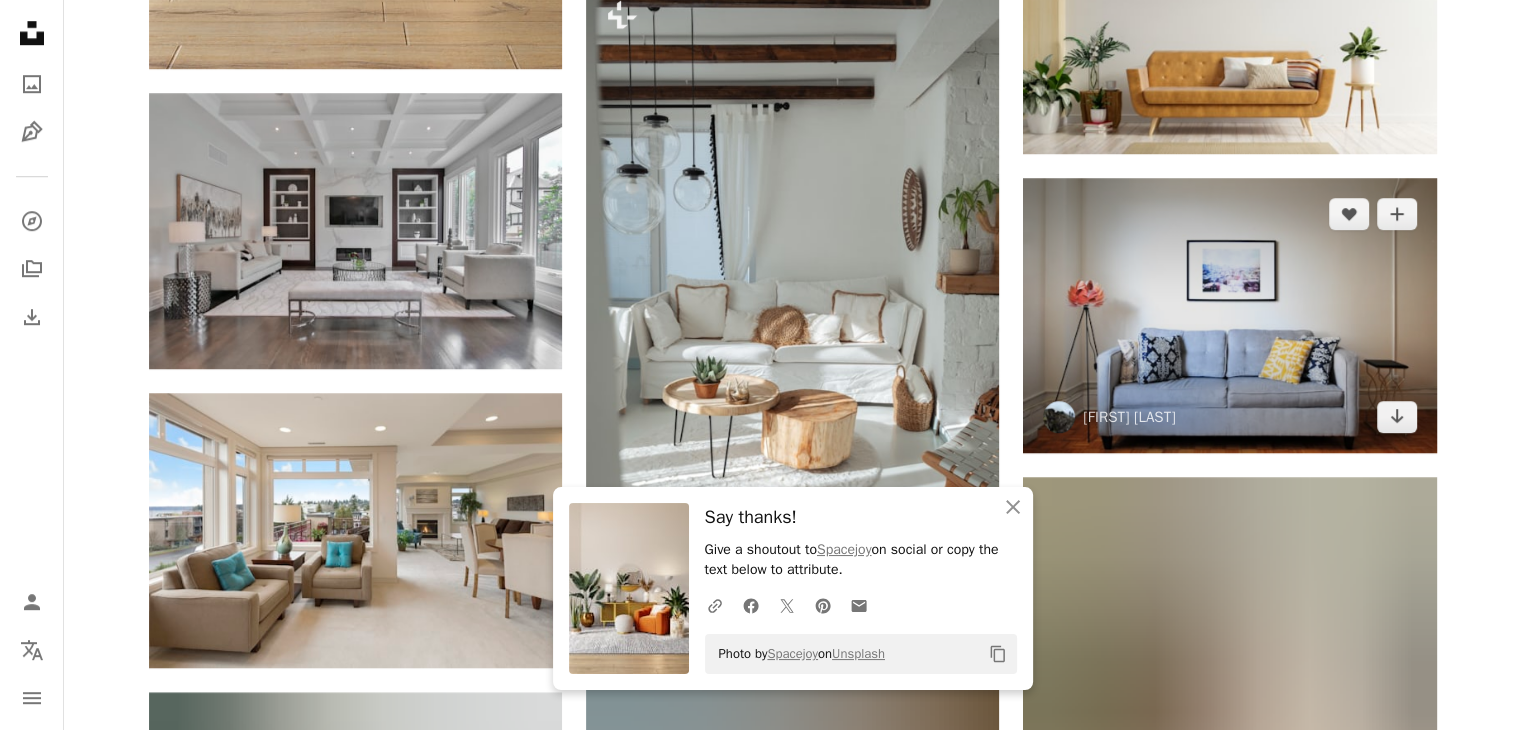 scroll, scrollTop: 1500, scrollLeft: 0, axis: vertical 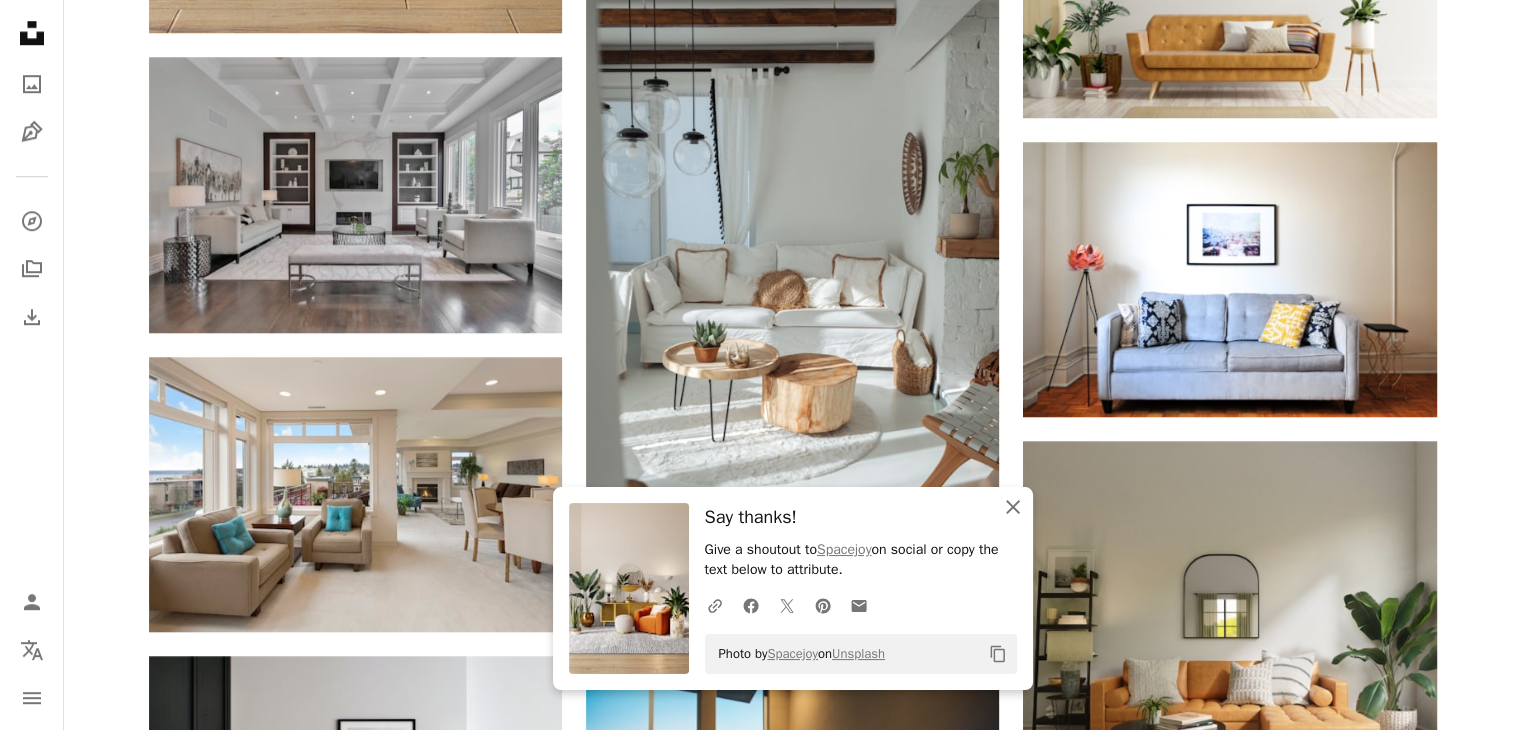 click on "An X shape" 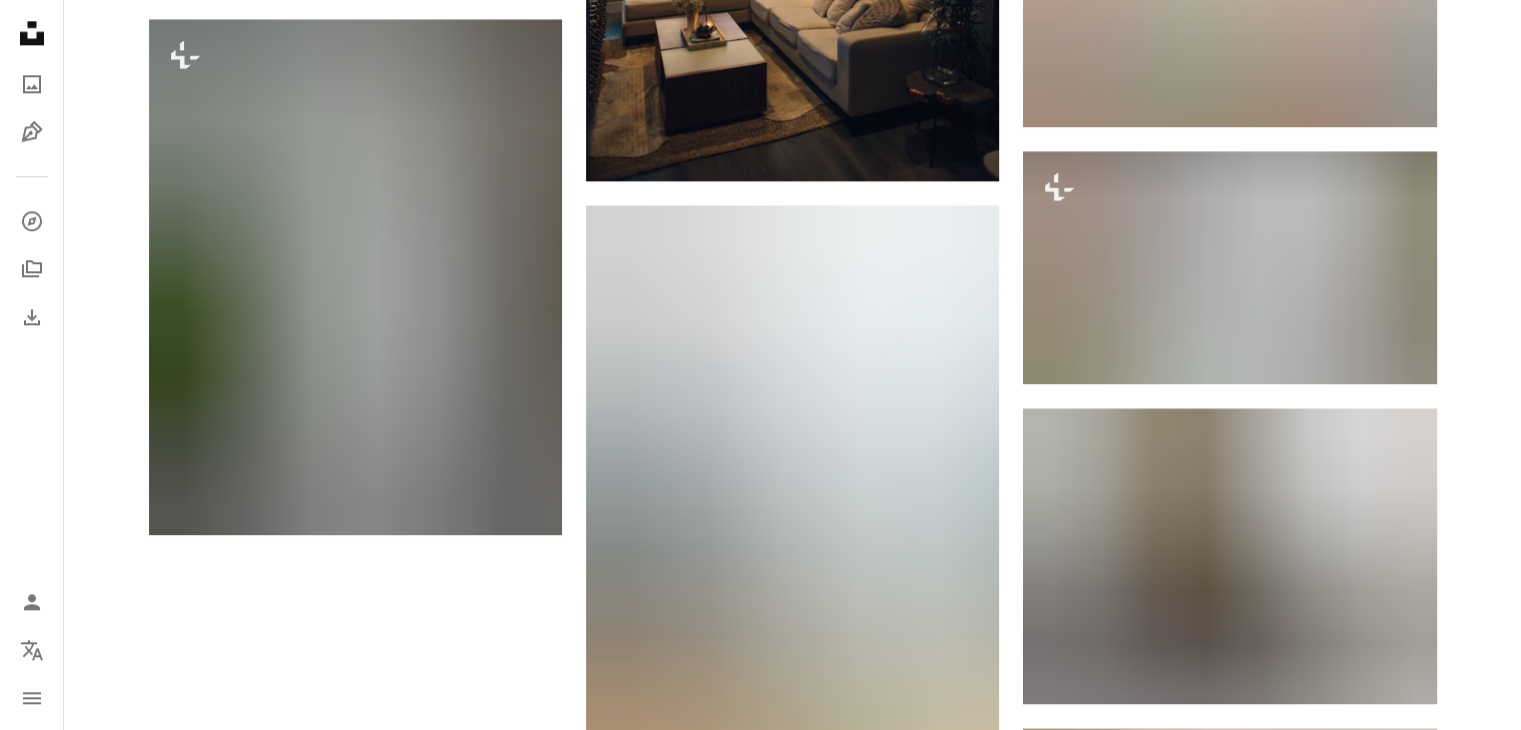 scroll, scrollTop: 2800, scrollLeft: 0, axis: vertical 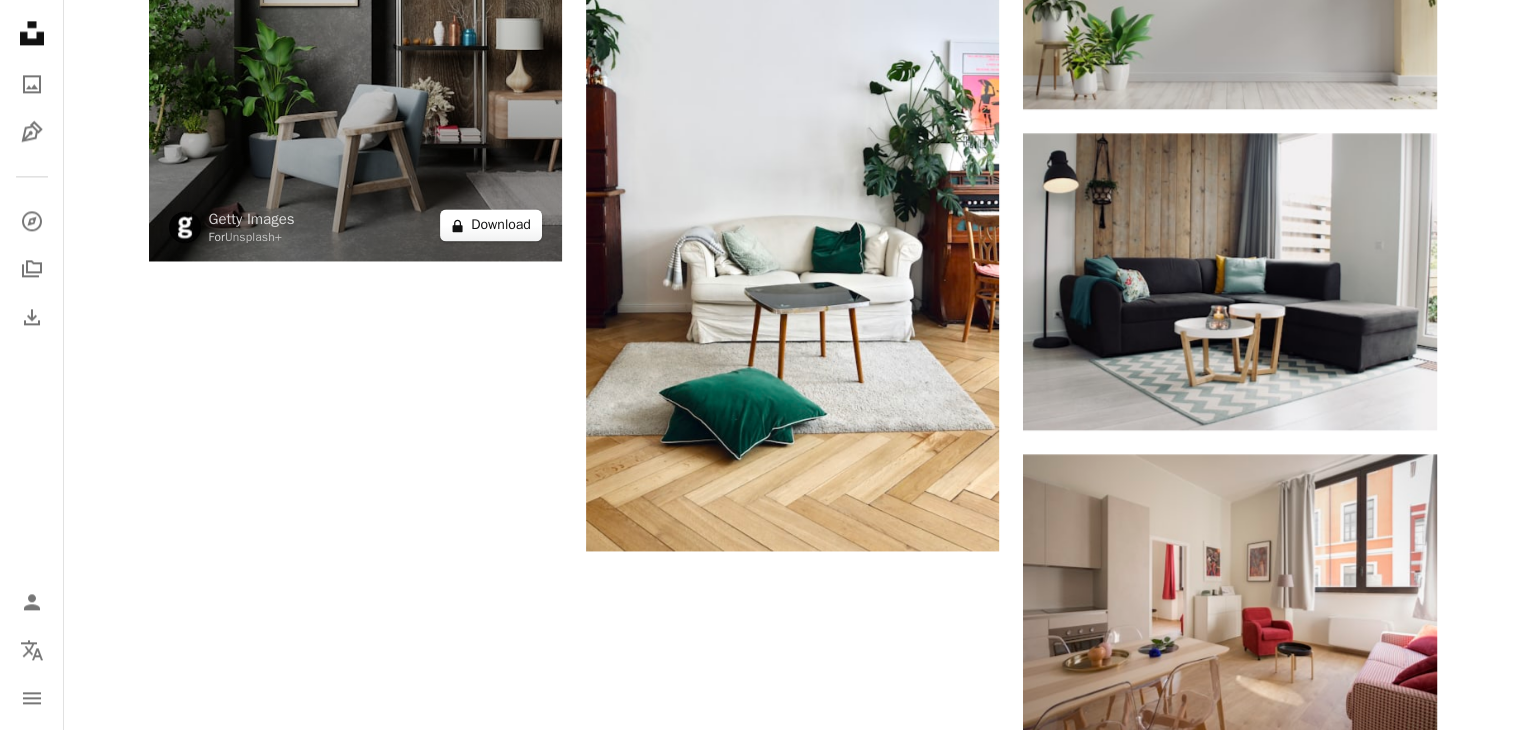 click on "A lock Download" at bounding box center [491, 225] 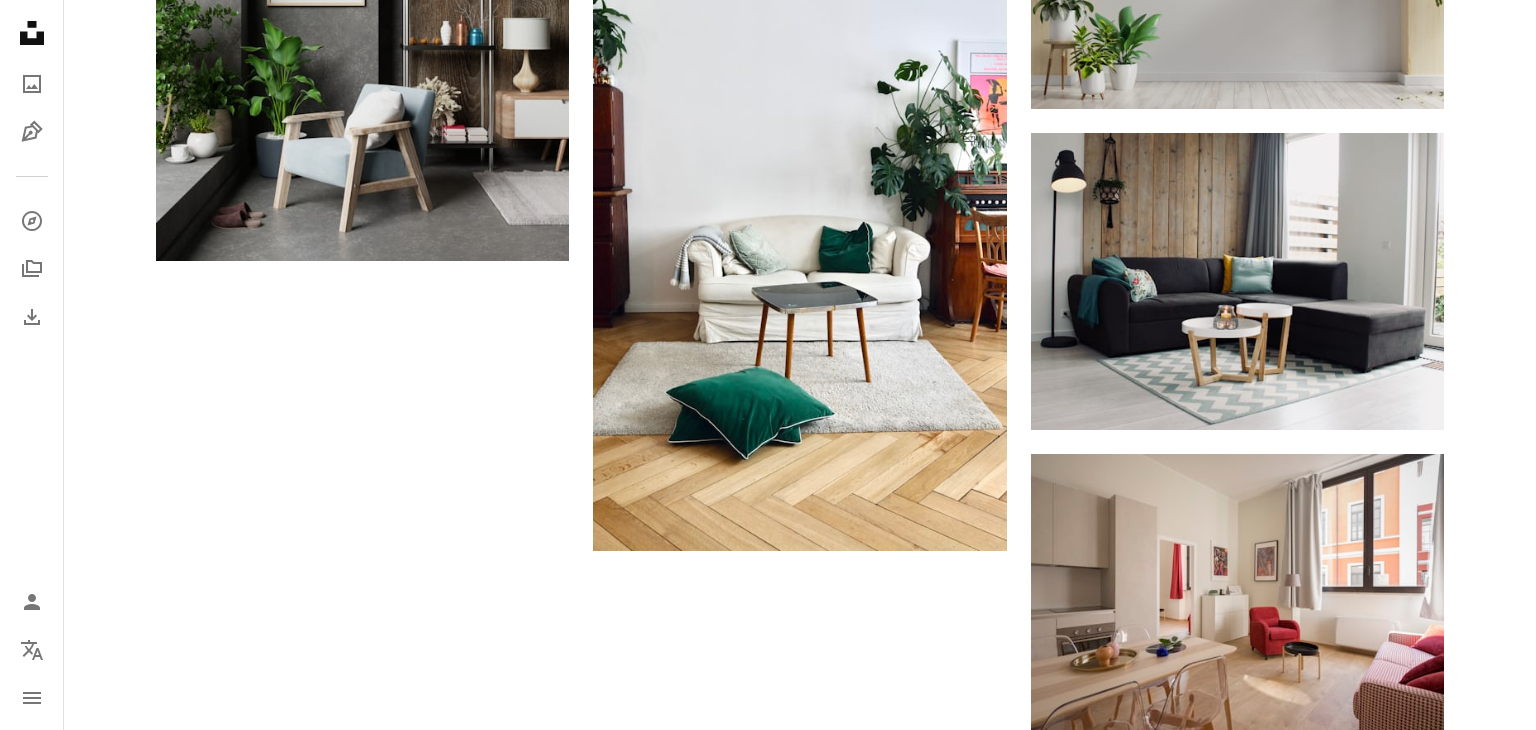 click on "An X shape Premium, ready to use images. Get unlimited access. A plus sign Members-only content added monthly A plus sign Unlimited royalty-free downloads A plus sign Illustrations  New A plus sign Enhanced legal protections yearly 66%  off monthly $12   $4 USD per month * Get  Unsplash+ * When paid annually, billed upfront  $48 Taxes where applicable. Renews automatically. Cancel anytime." at bounding box center [768, 2346] 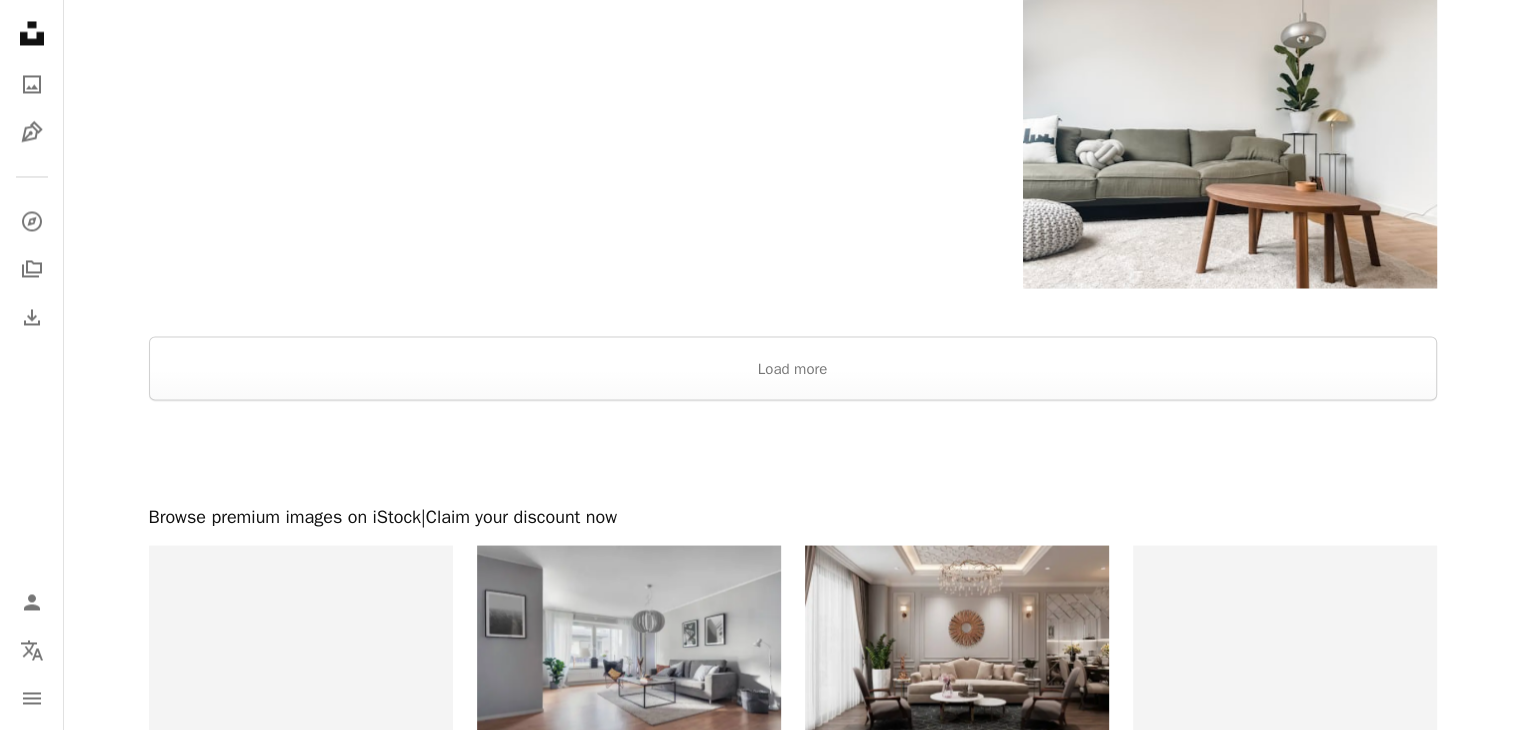 scroll, scrollTop: 3700, scrollLeft: 0, axis: vertical 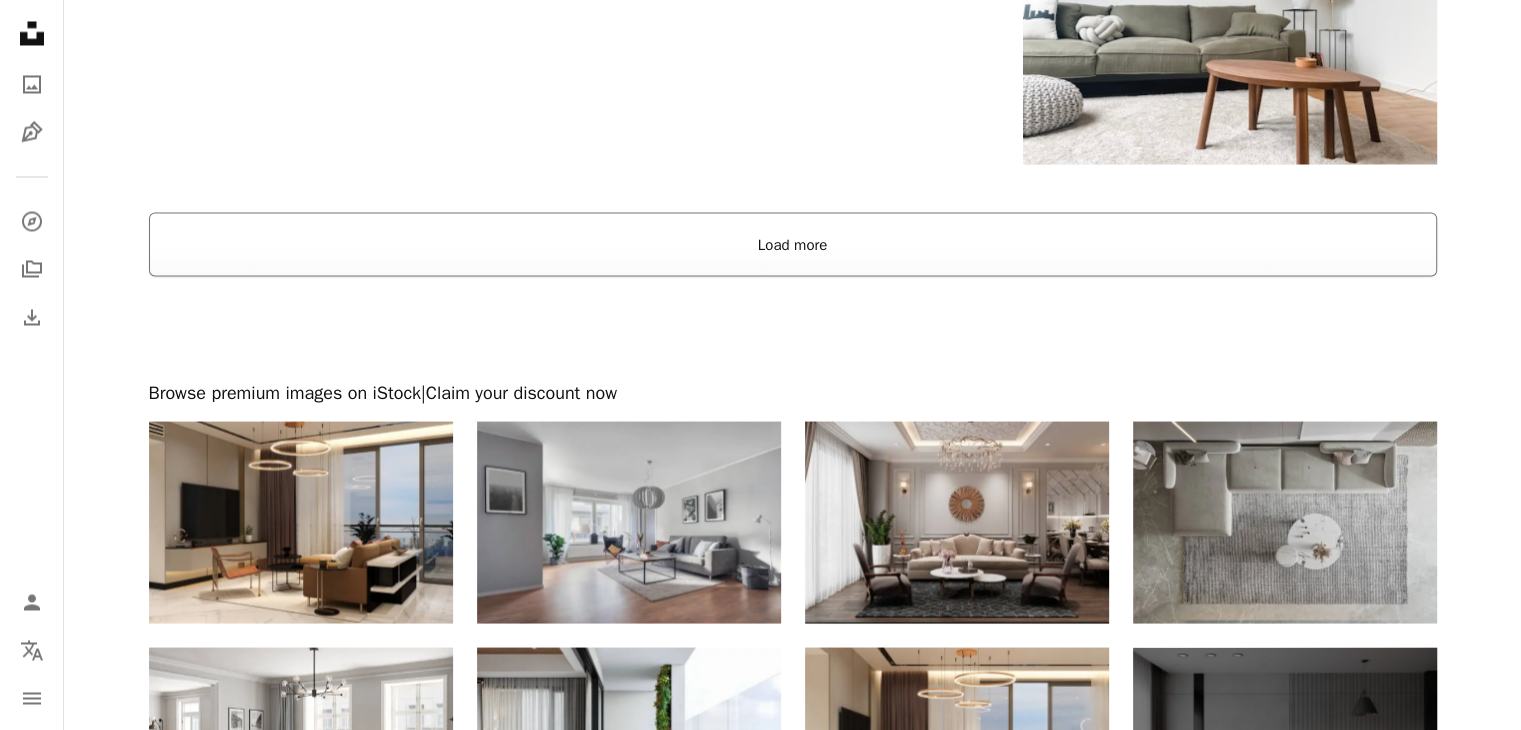 click on "Load more" at bounding box center [793, 244] 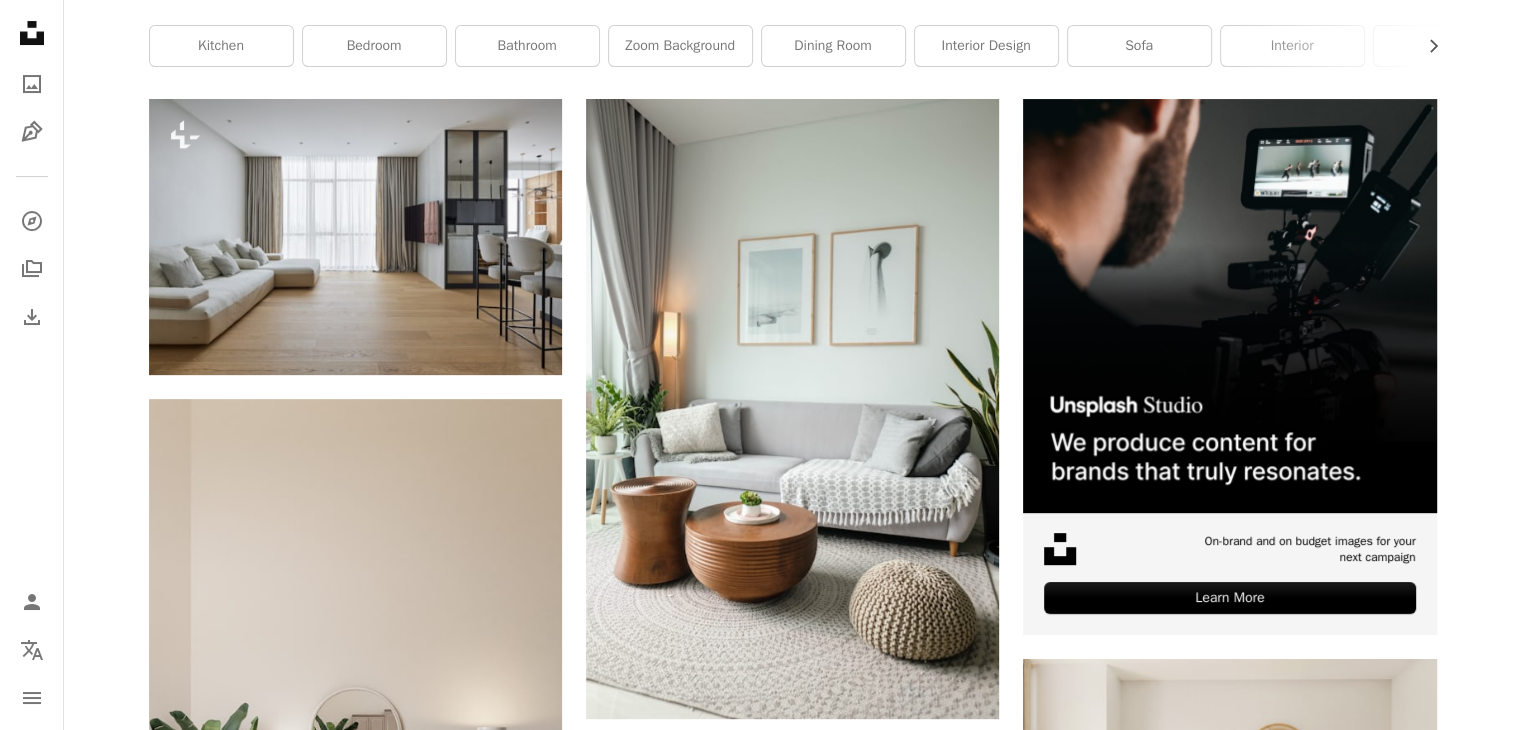 scroll, scrollTop: 0, scrollLeft: 0, axis: both 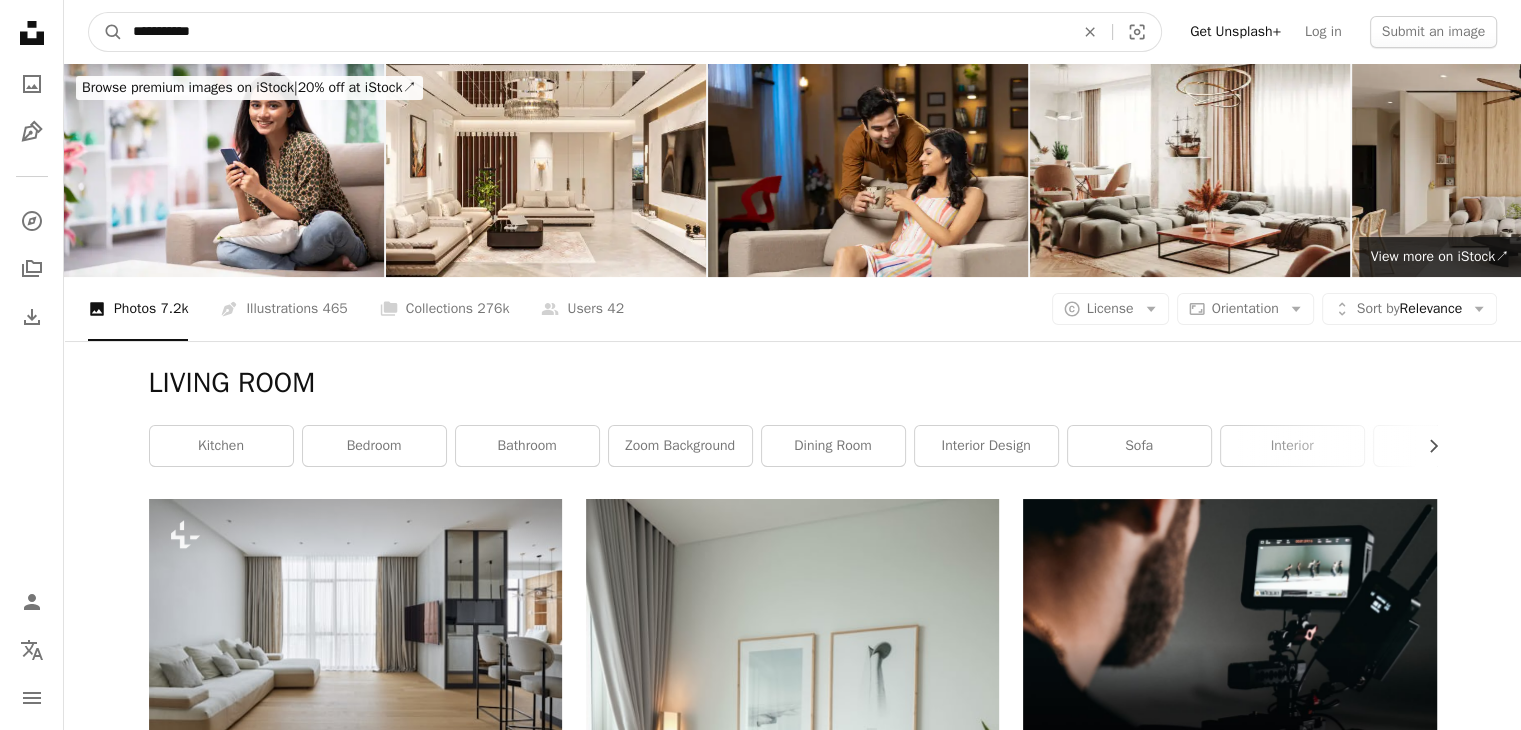 click on "**********" at bounding box center [595, 32] 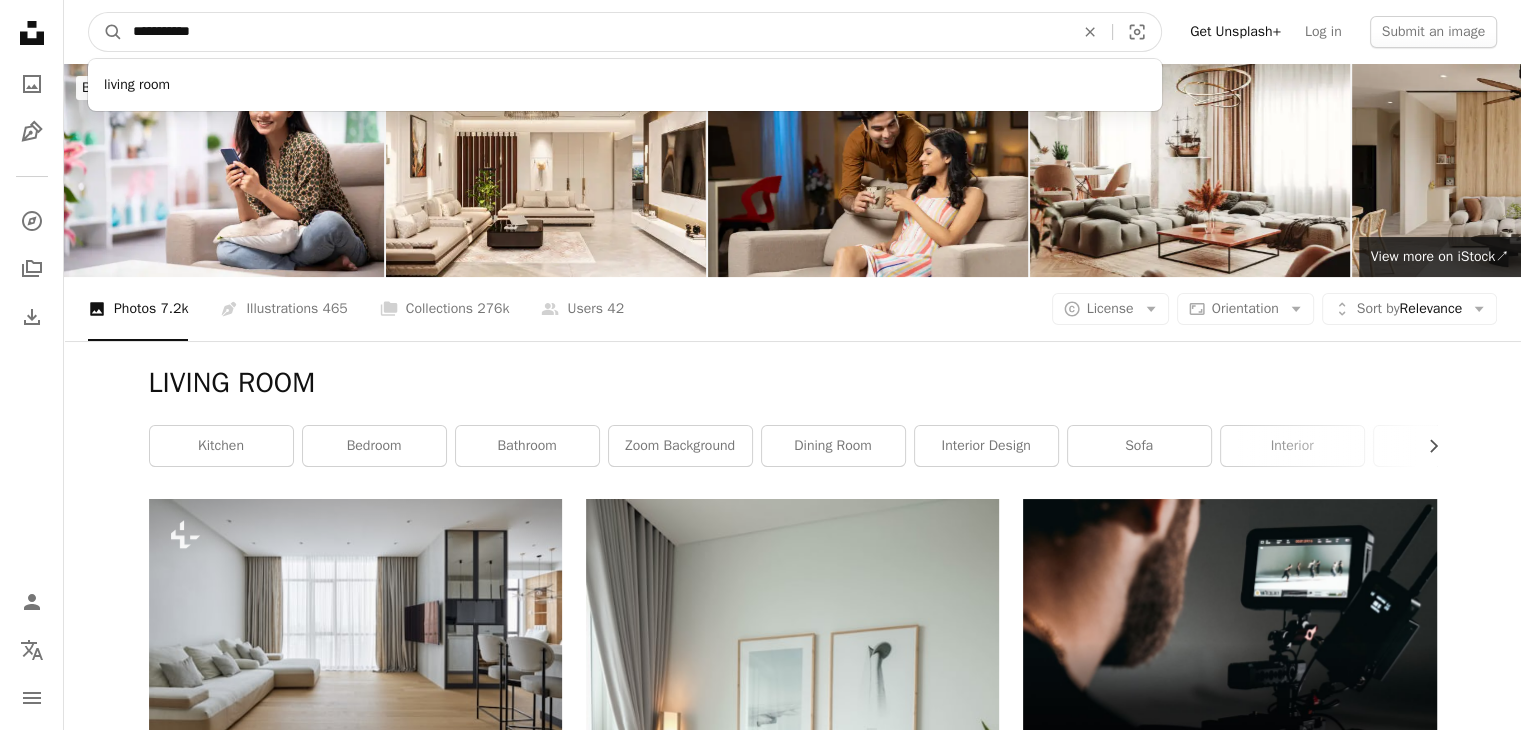 drag, startPoint x: 239, startPoint y: 35, endPoint x: 24, endPoint y: 26, distance: 215.1883 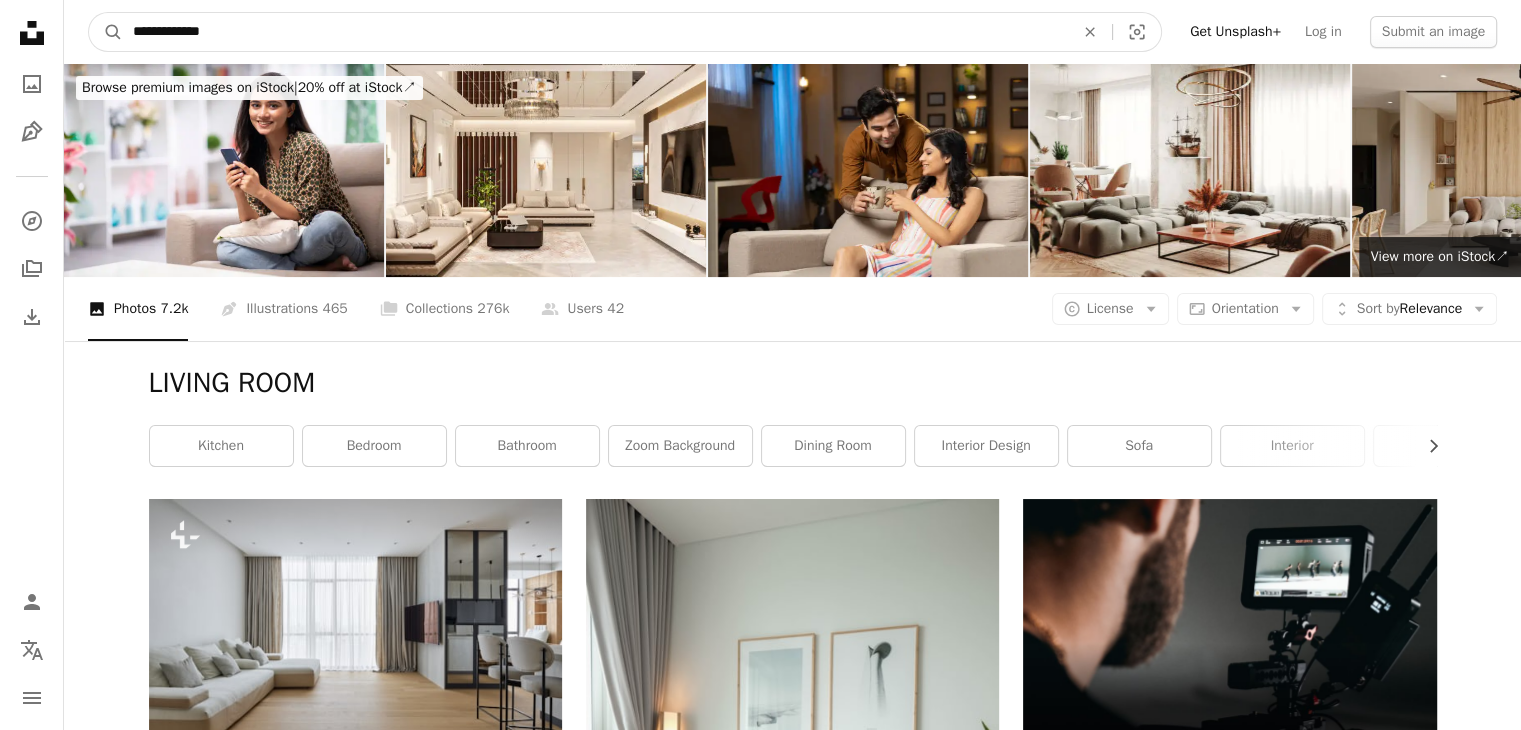 type on "**********" 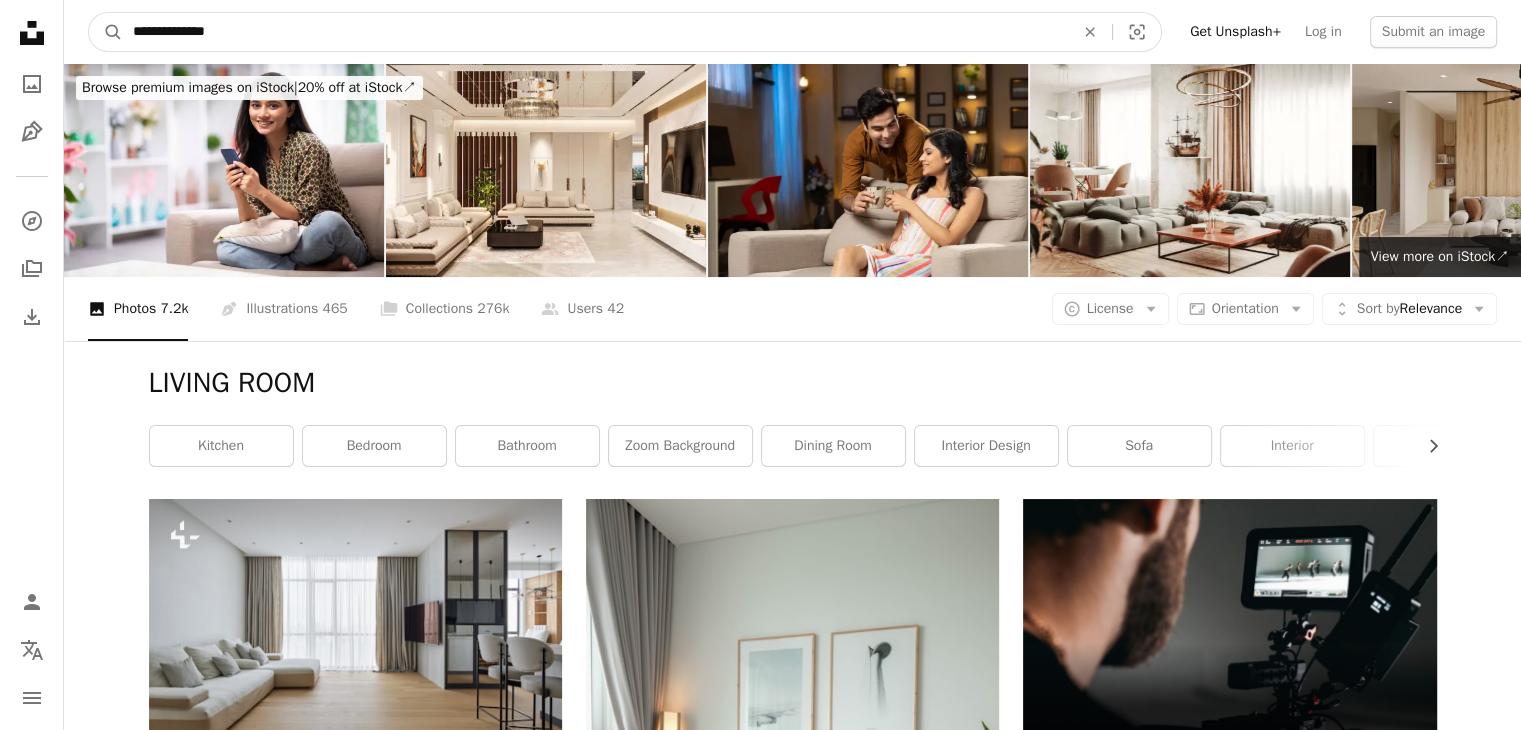 click on "A magnifying glass" at bounding box center (106, 32) 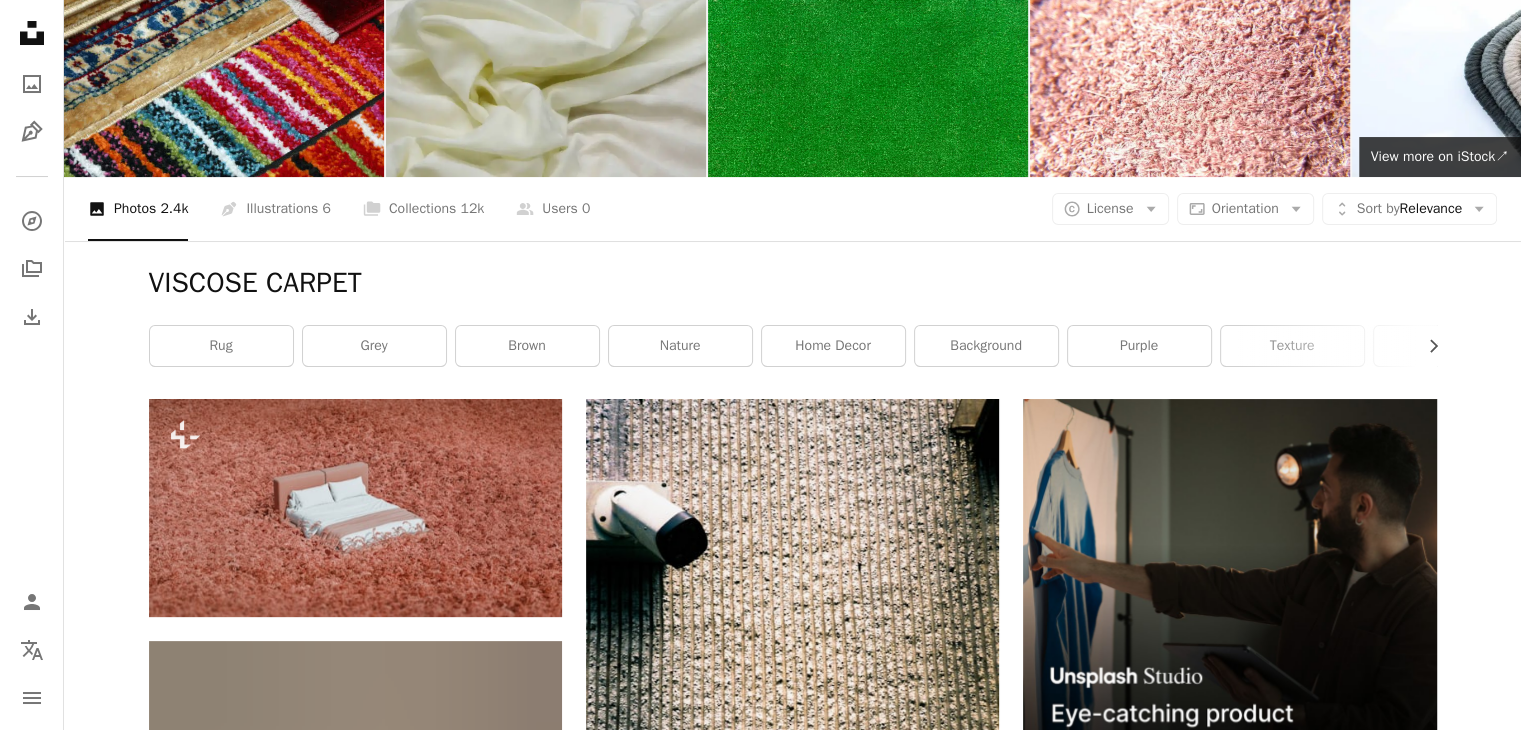scroll, scrollTop: 0, scrollLeft: 0, axis: both 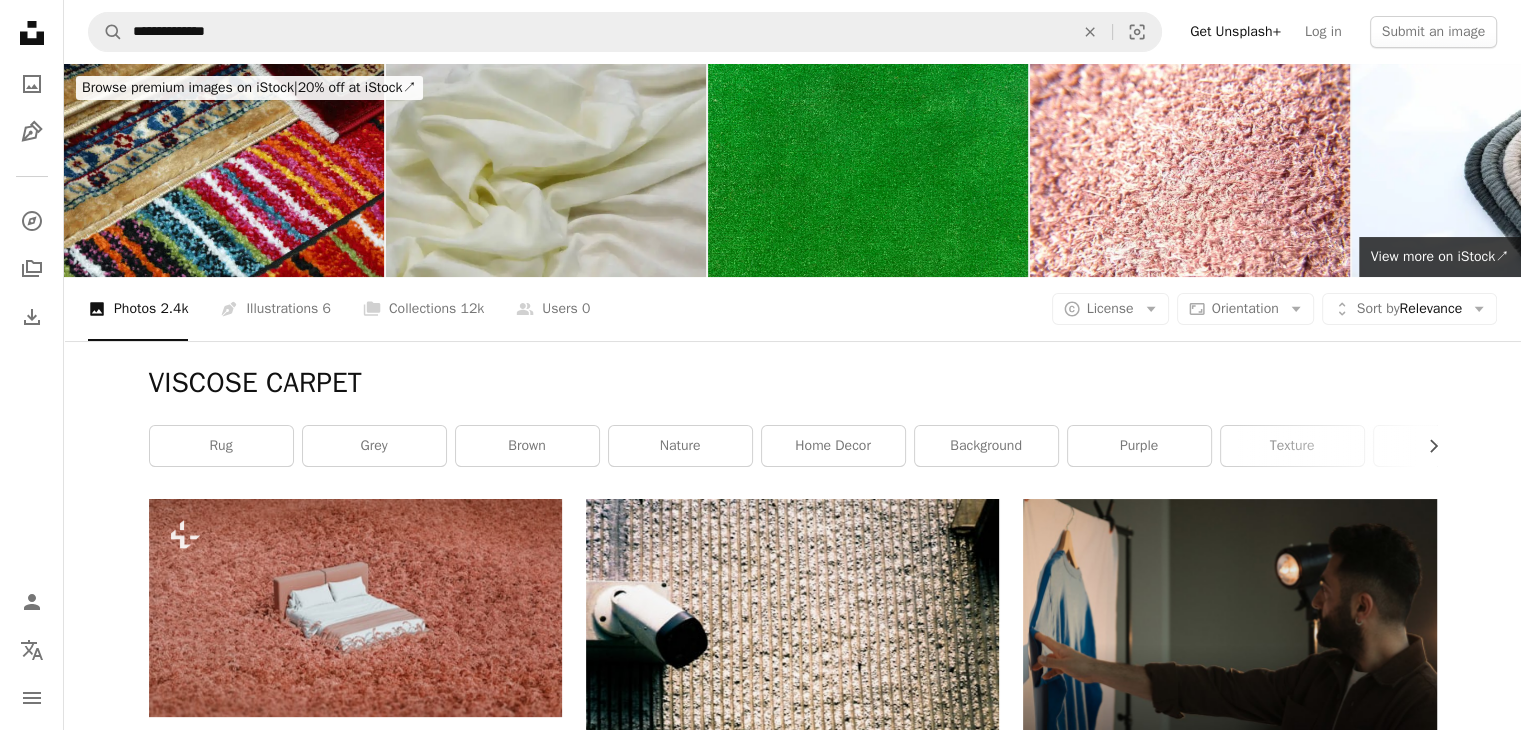 click on "**********" at bounding box center [792, 32] 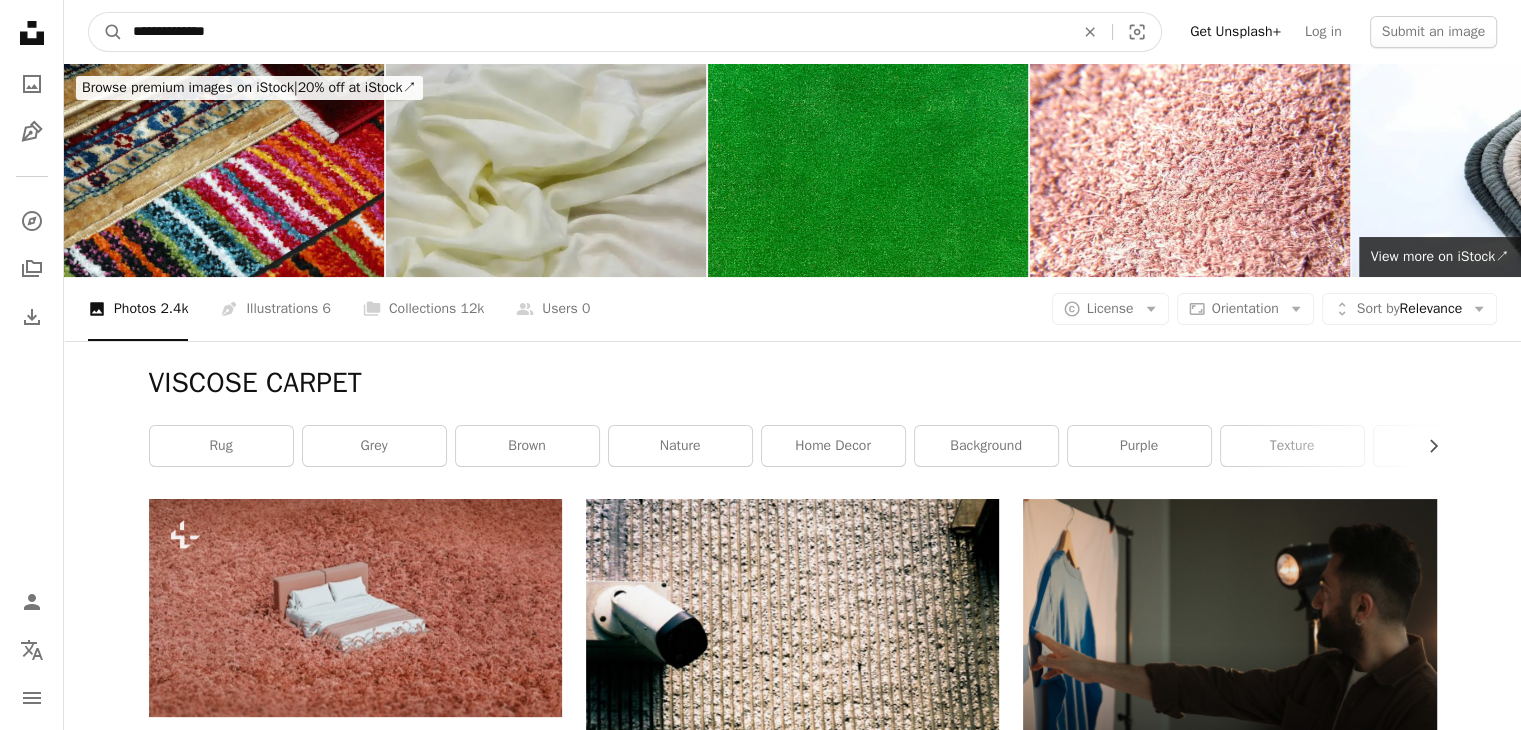 drag, startPoint x: 153, startPoint y: 29, endPoint x: 0, endPoint y: 29, distance: 153 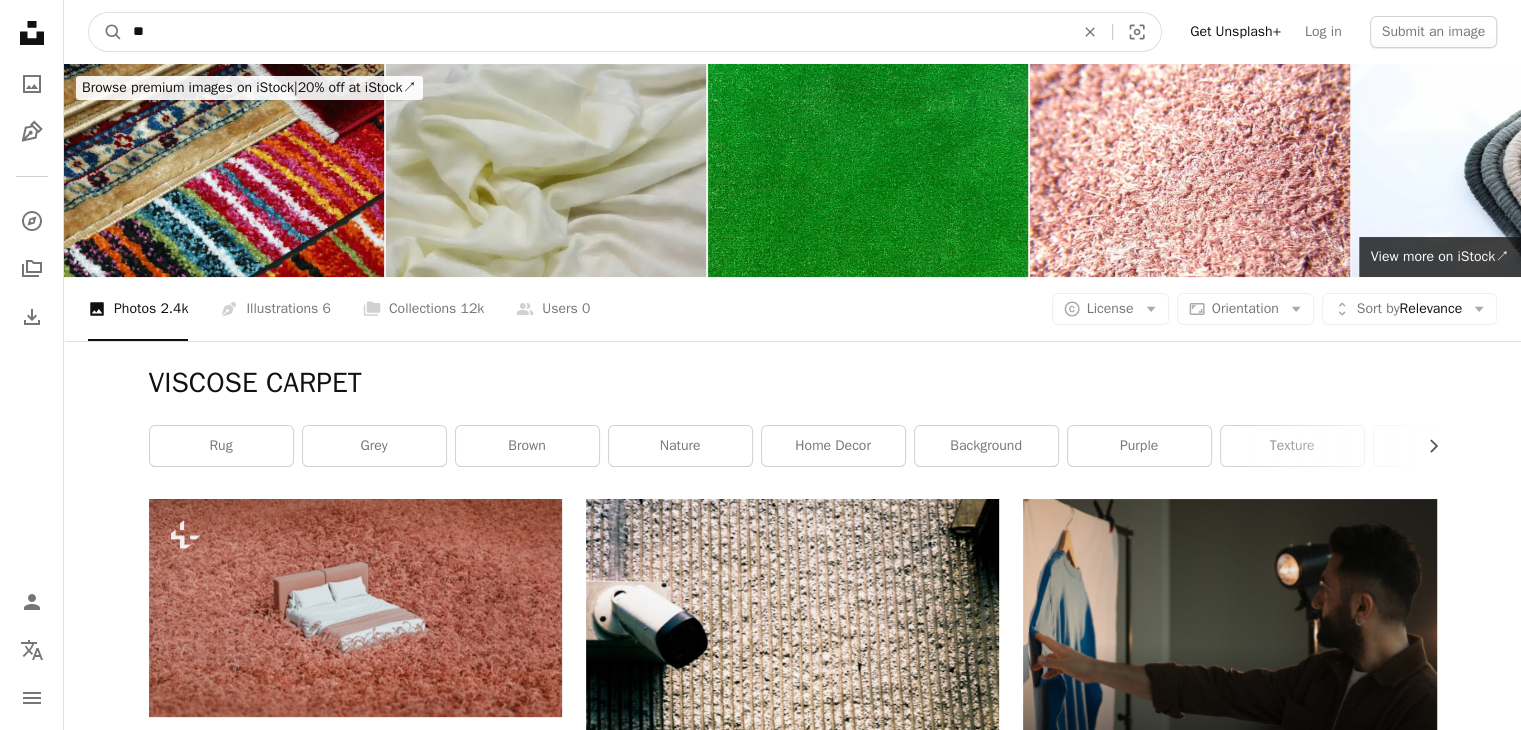 type on "*" 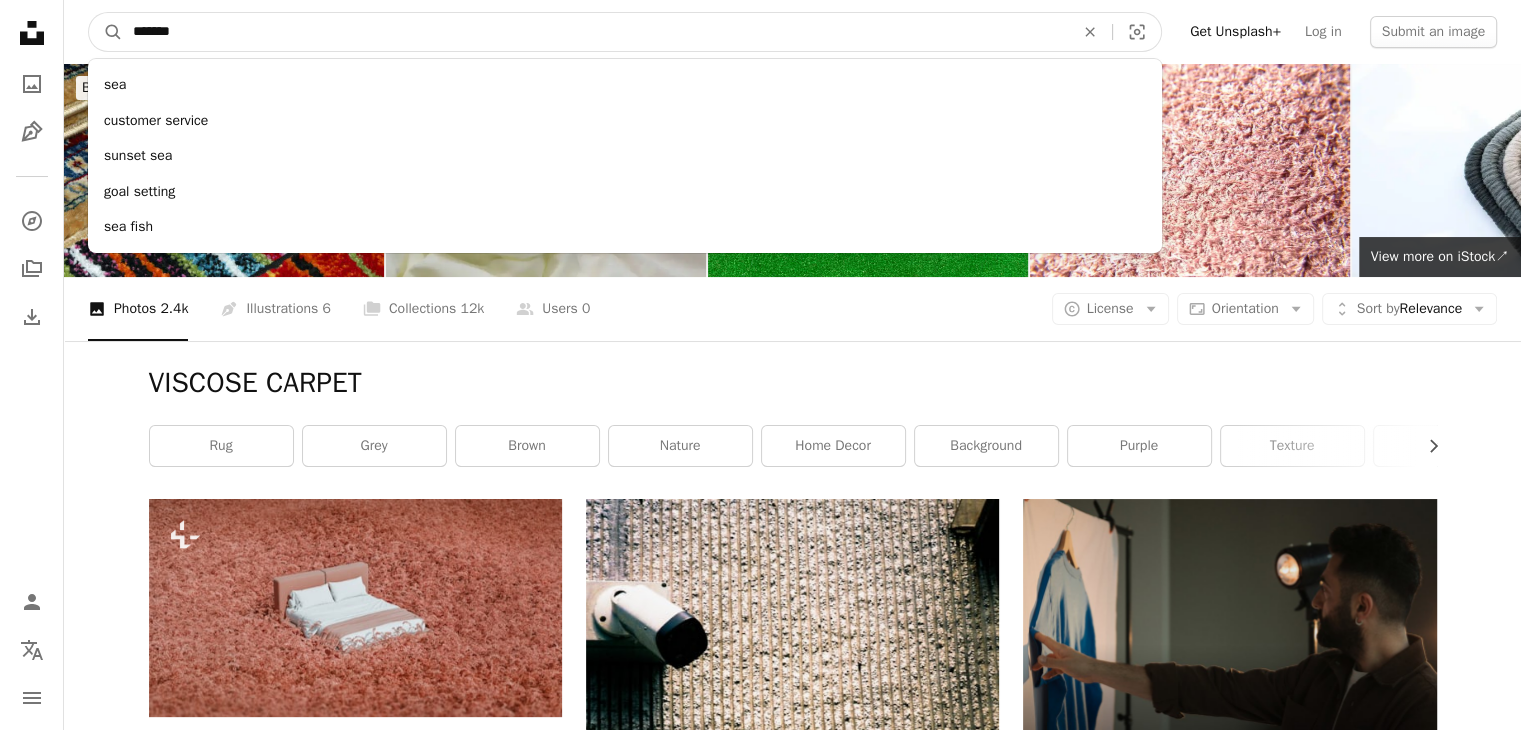 type on "********" 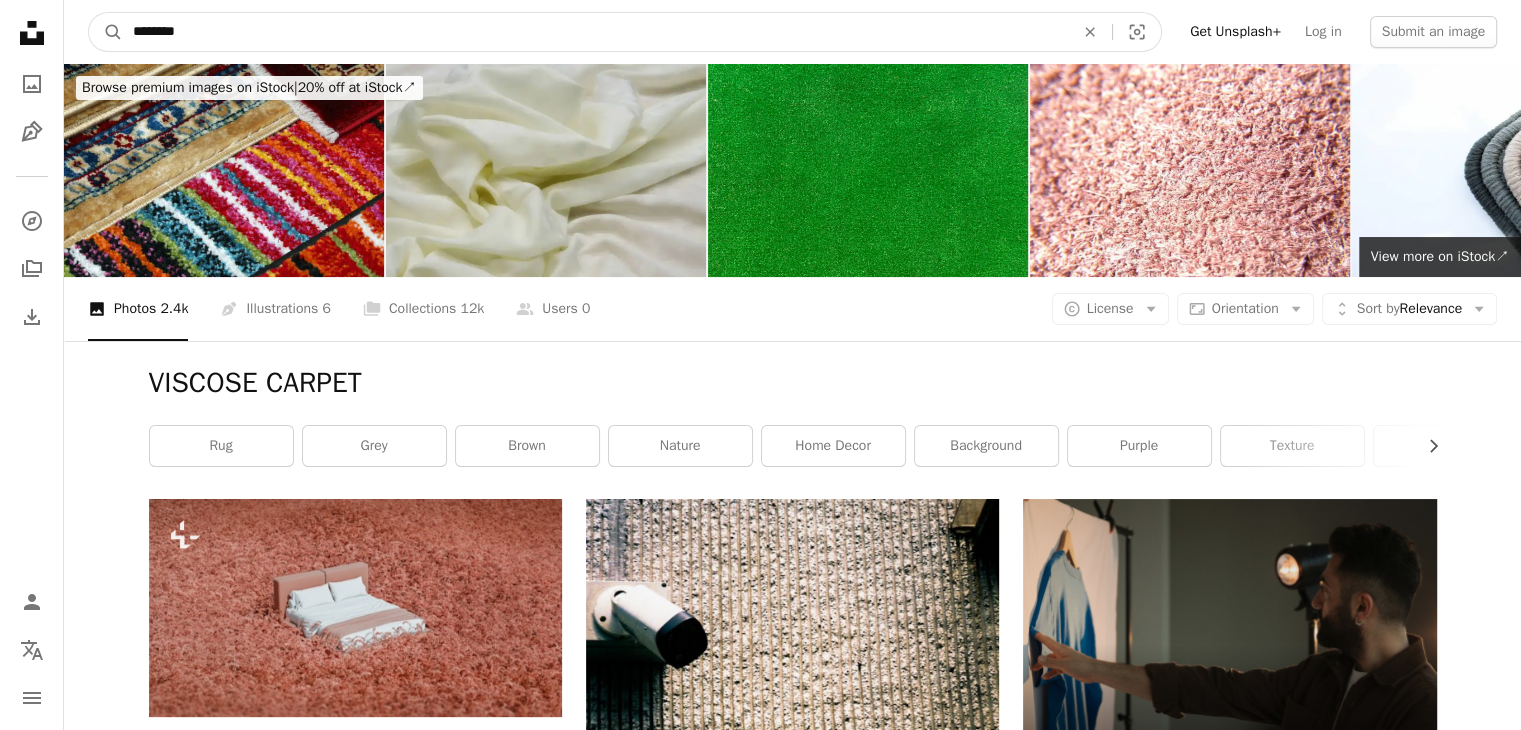 click on "A magnifying glass" at bounding box center [106, 32] 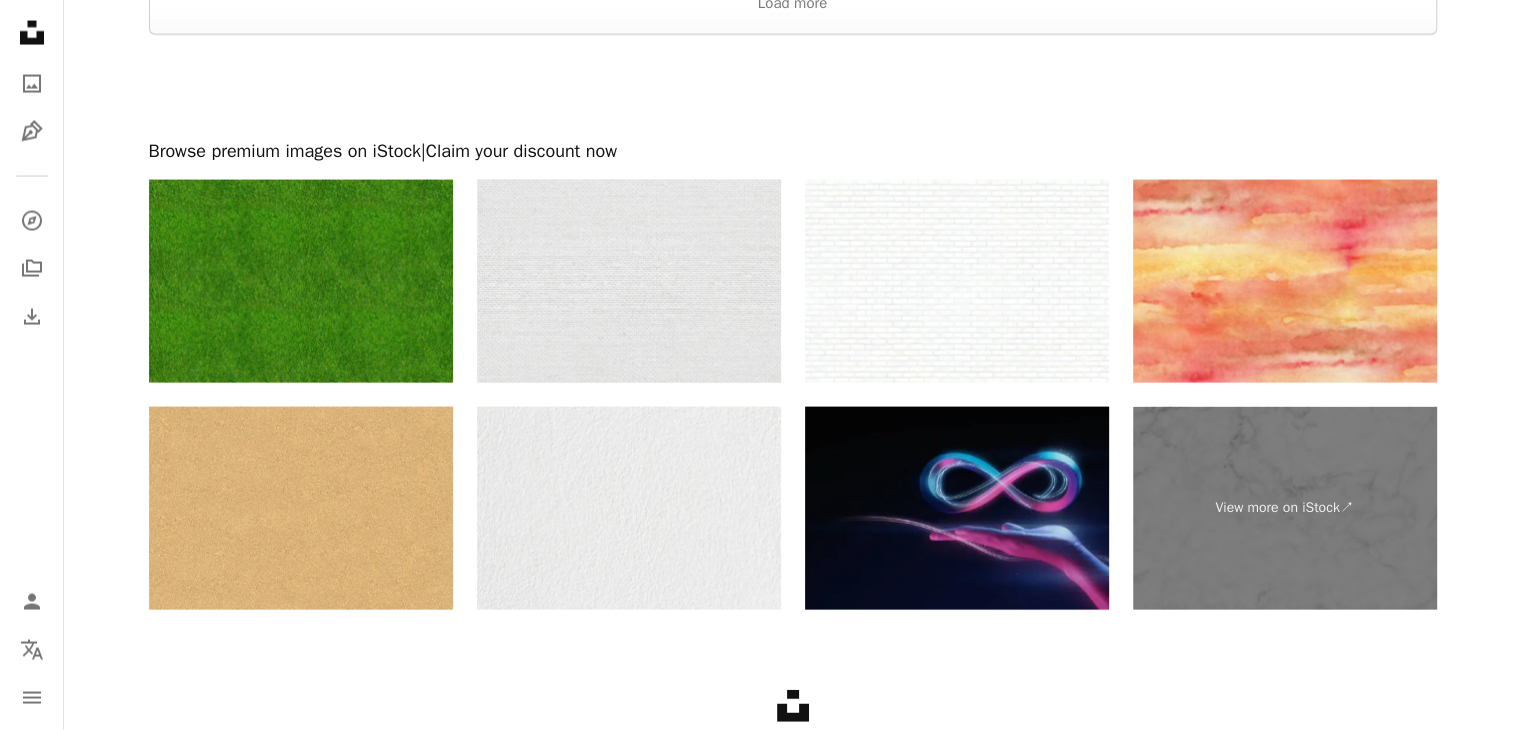 scroll, scrollTop: 4304, scrollLeft: 0, axis: vertical 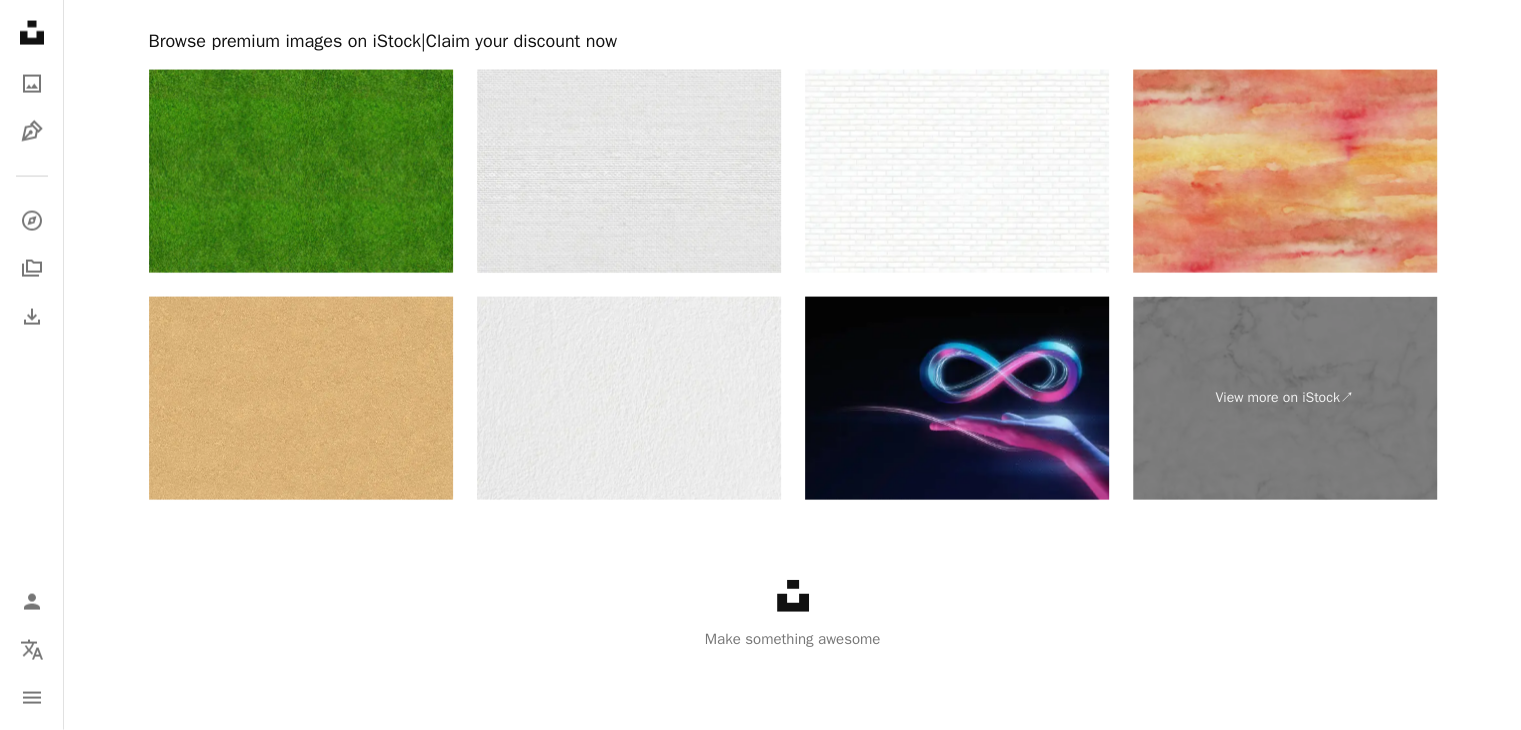 click at bounding box center [1285, 171] 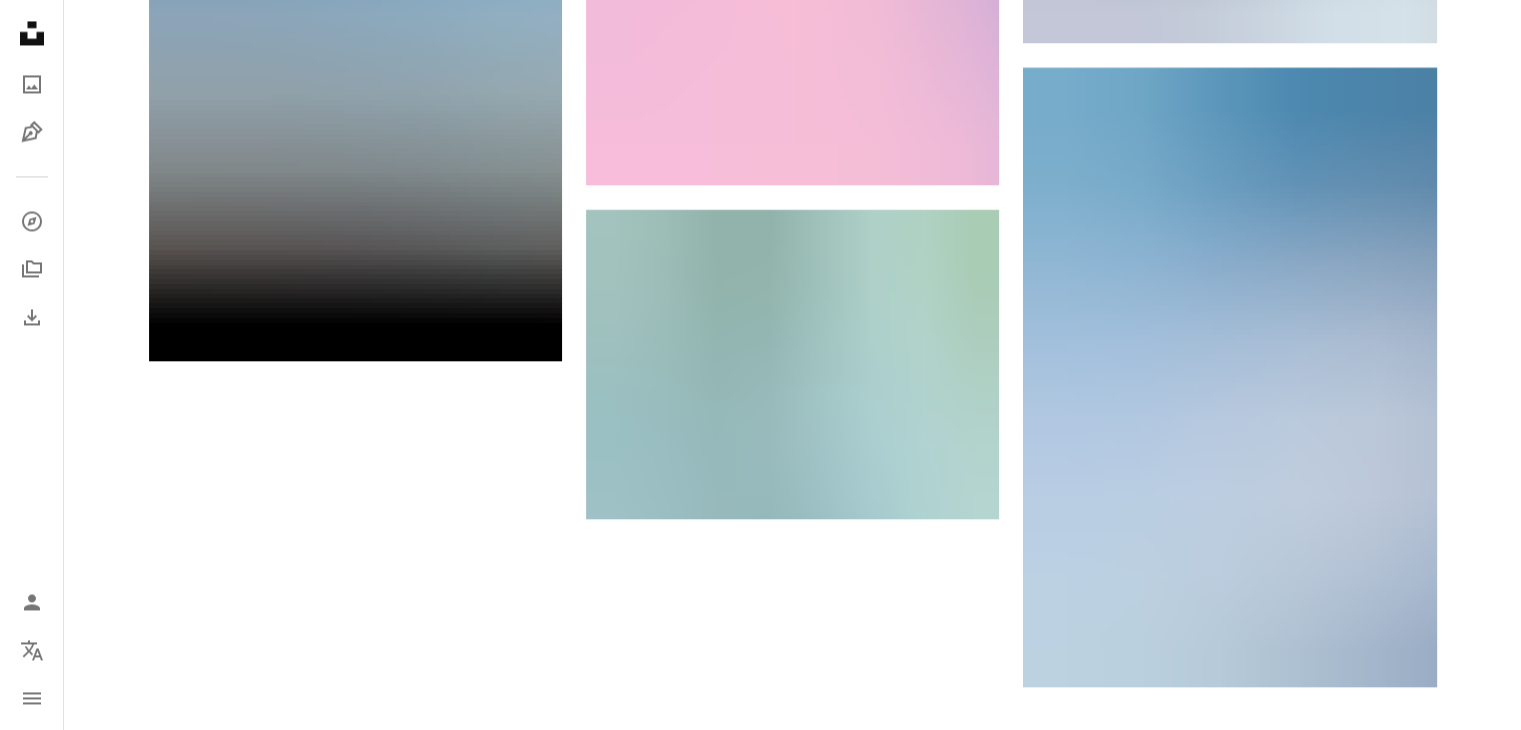 scroll, scrollTop: 3604, scrollLeft: 0, axis: vertical 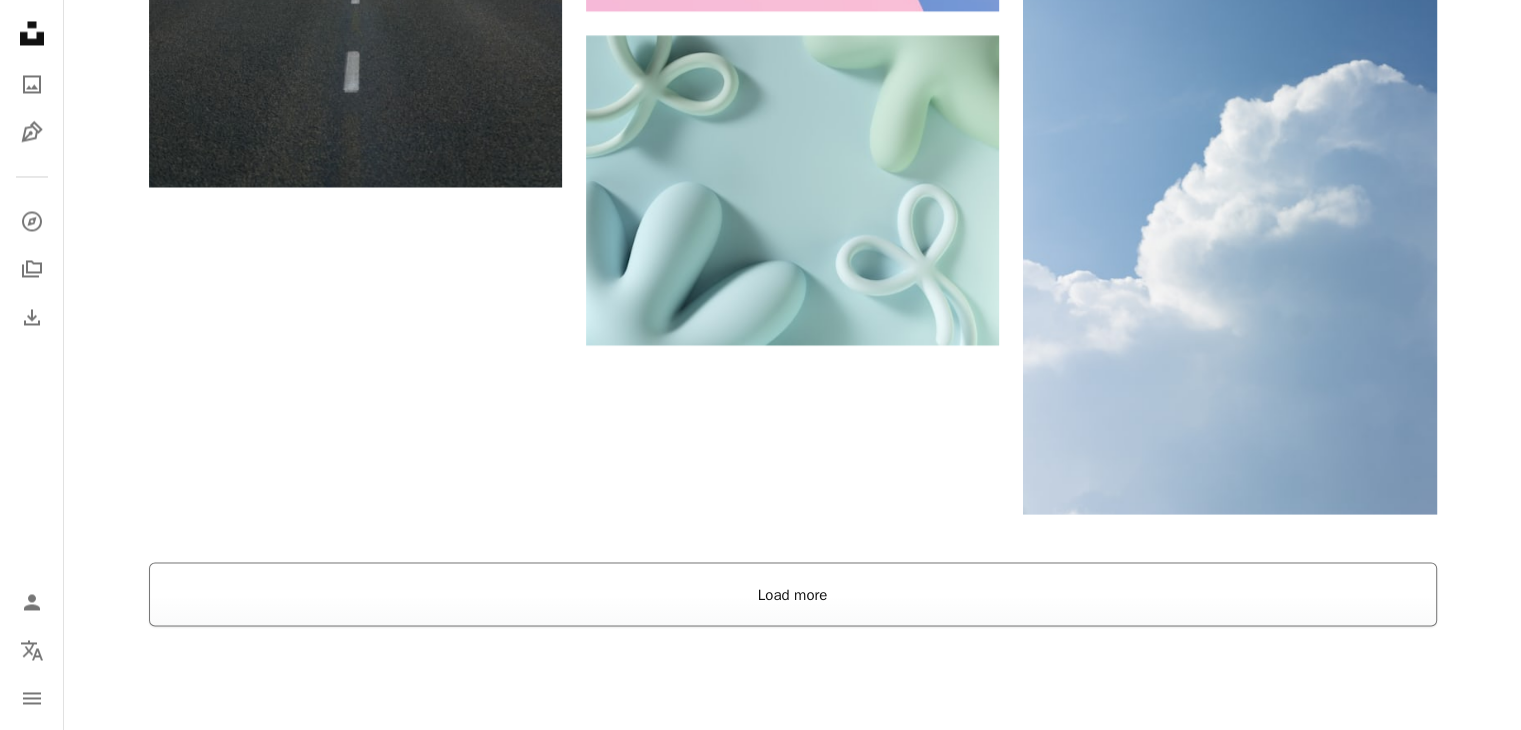 click on "Load more" at bounding box center [793, 594] 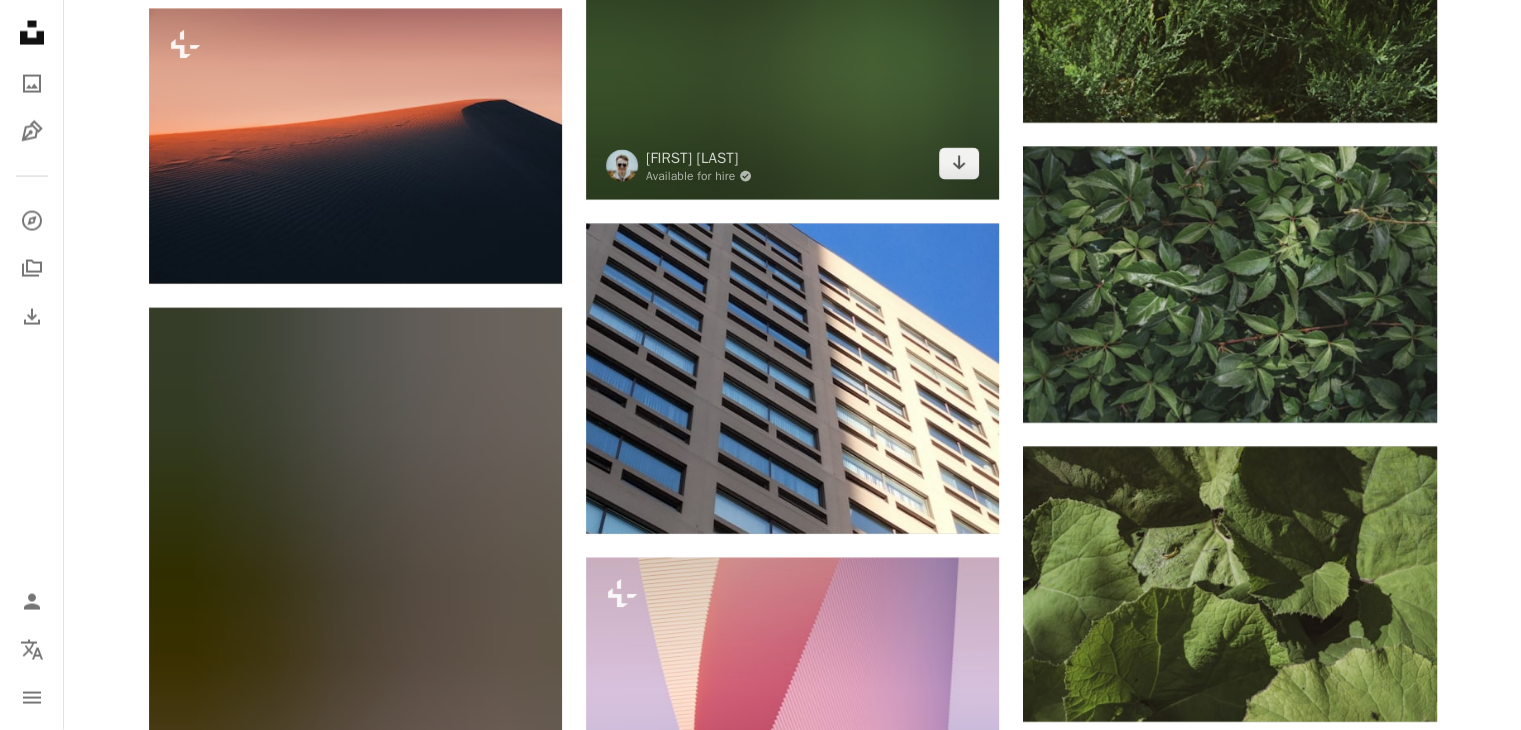 scroll, scrollTop: 11704, scrollLeft: 0, axis: vertical 